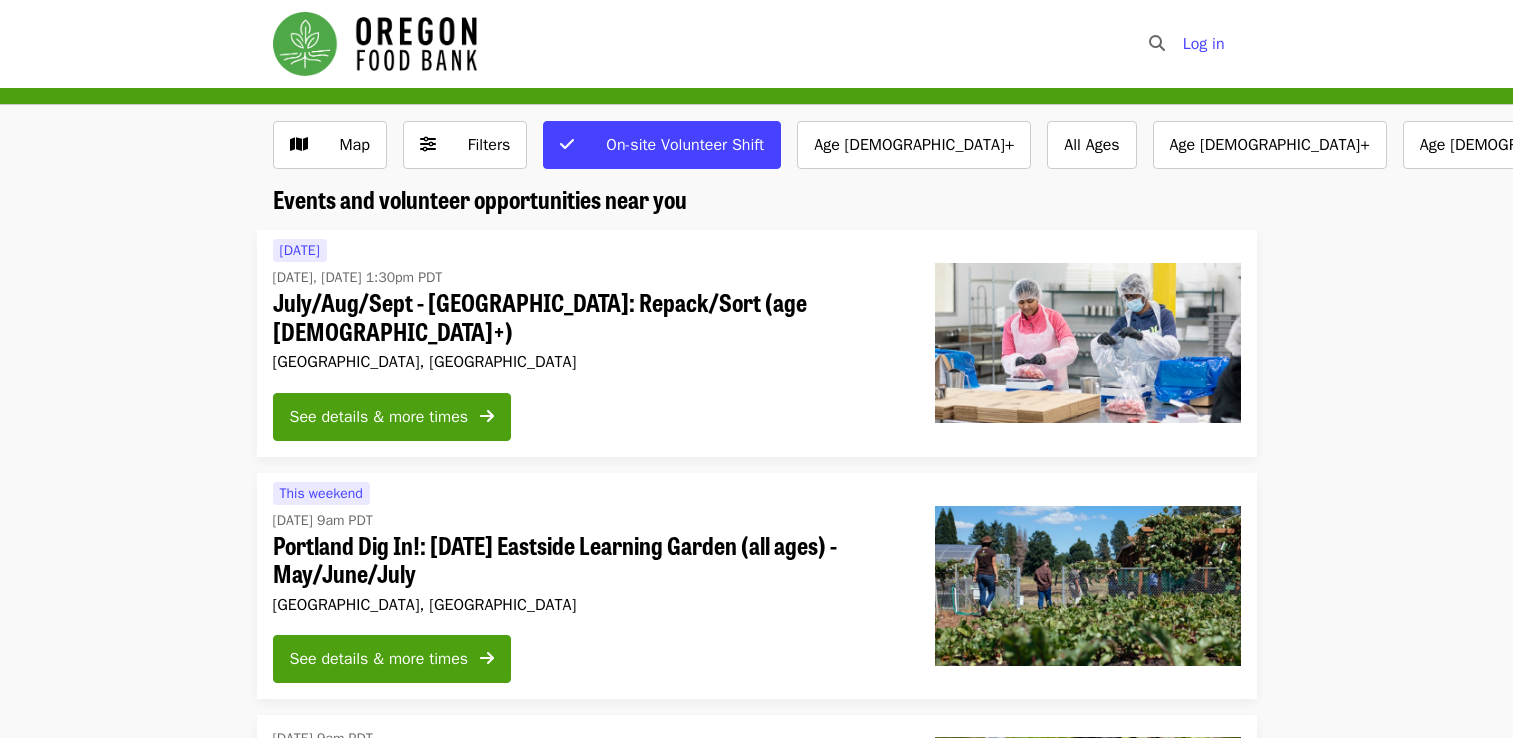 scroll, scrollTop: 0, scrollLeft: 0, axis: both 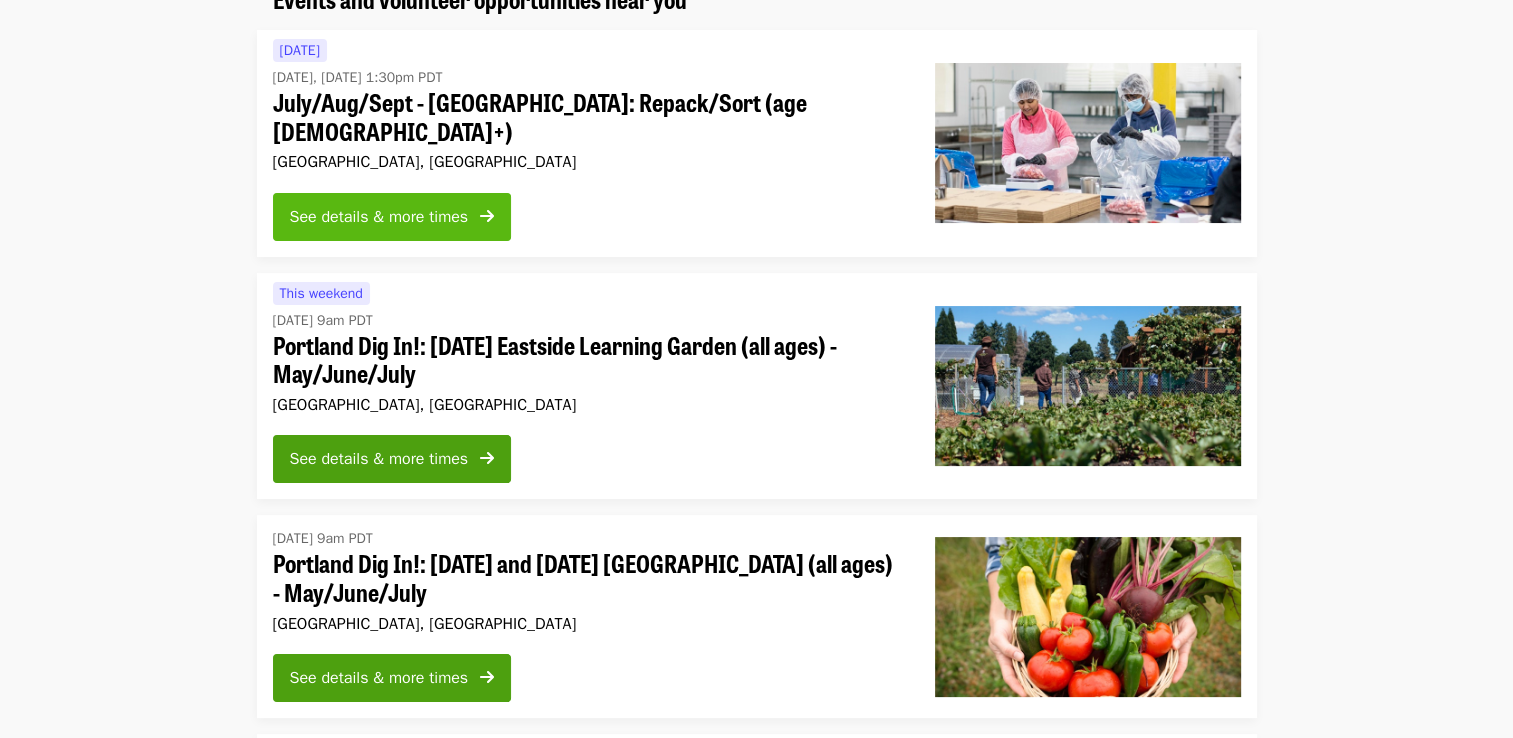 click on "See details & more times" at bounding box center (379, 217) 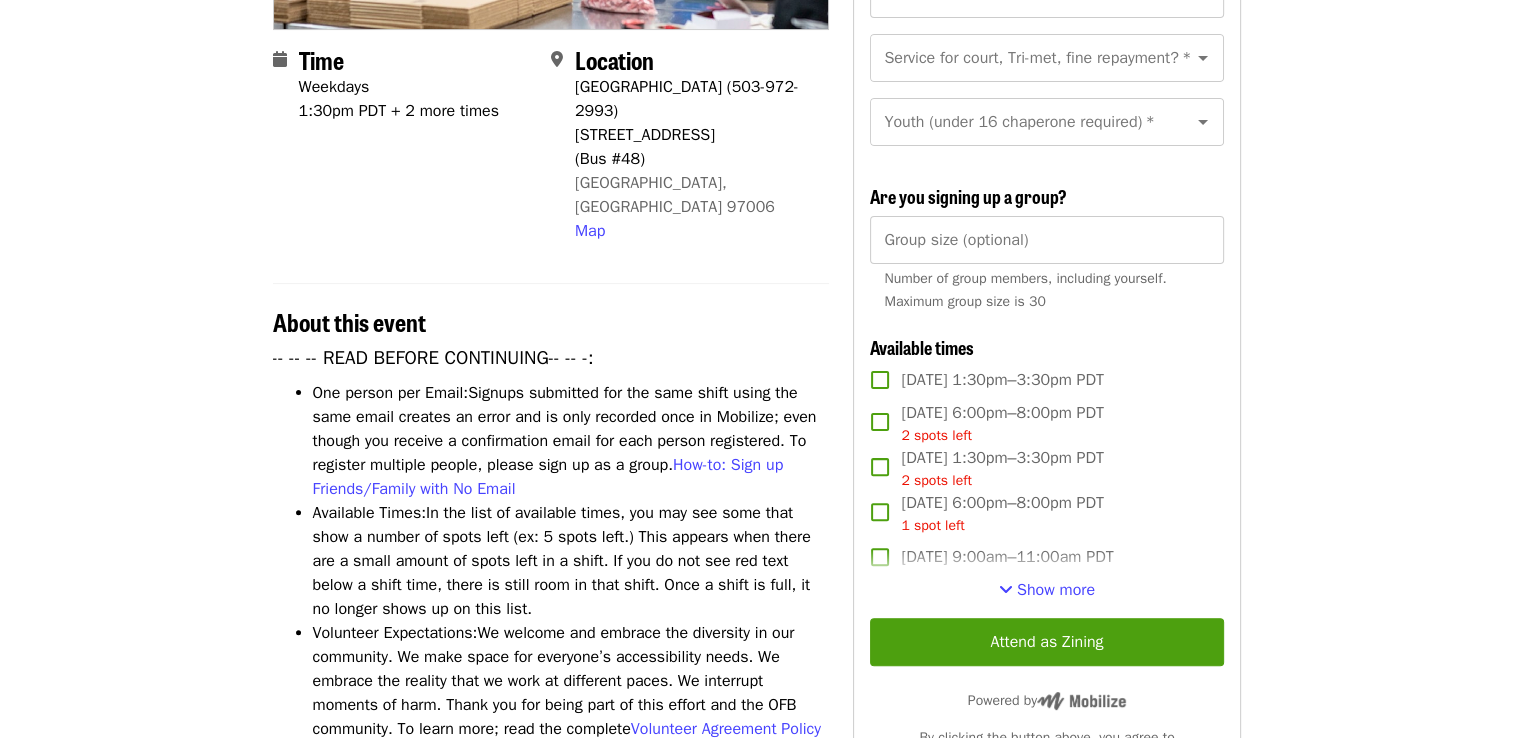 scroll, scrollTop: 500, scrollLeft: 0, axis: vertical 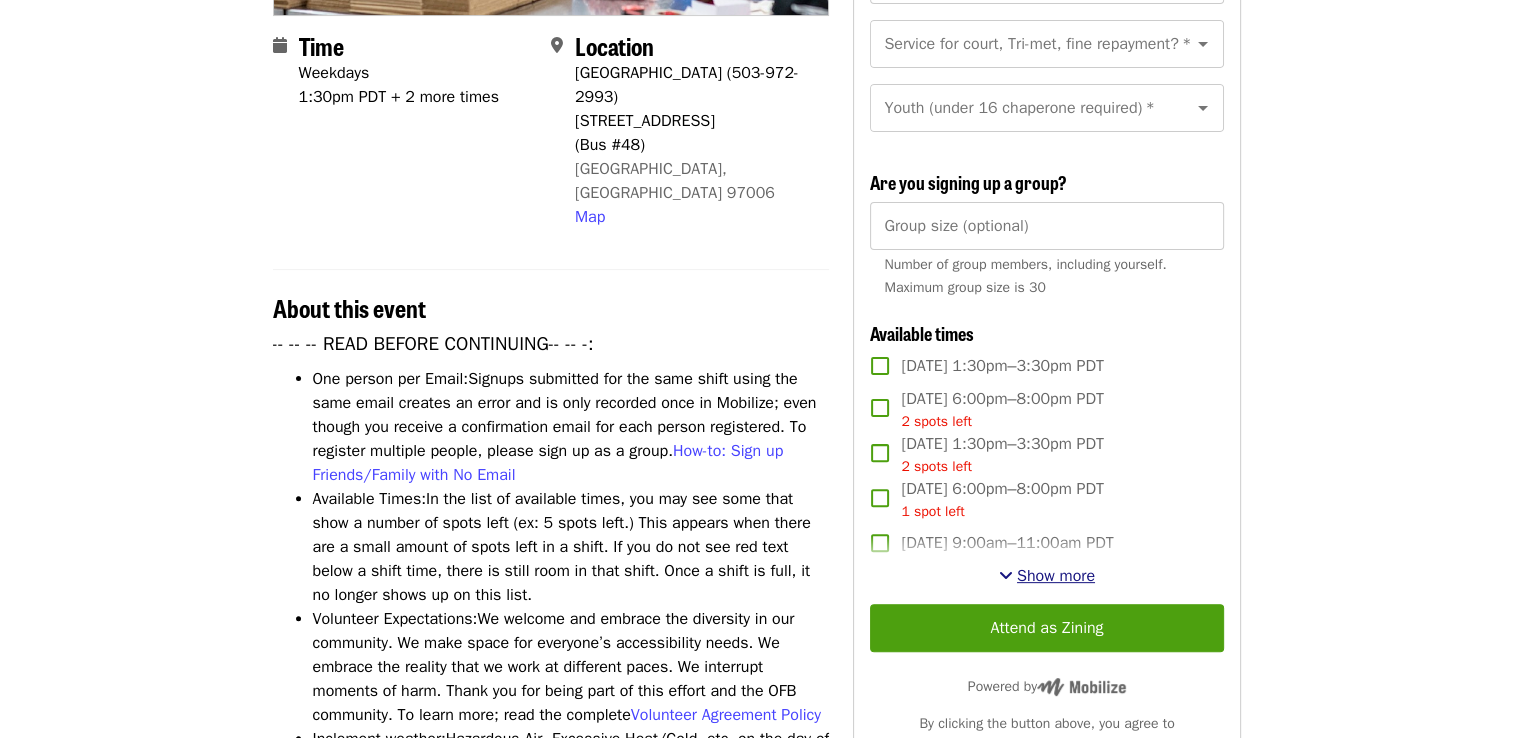 click on "Show more" at bounding box center (1056, 576) 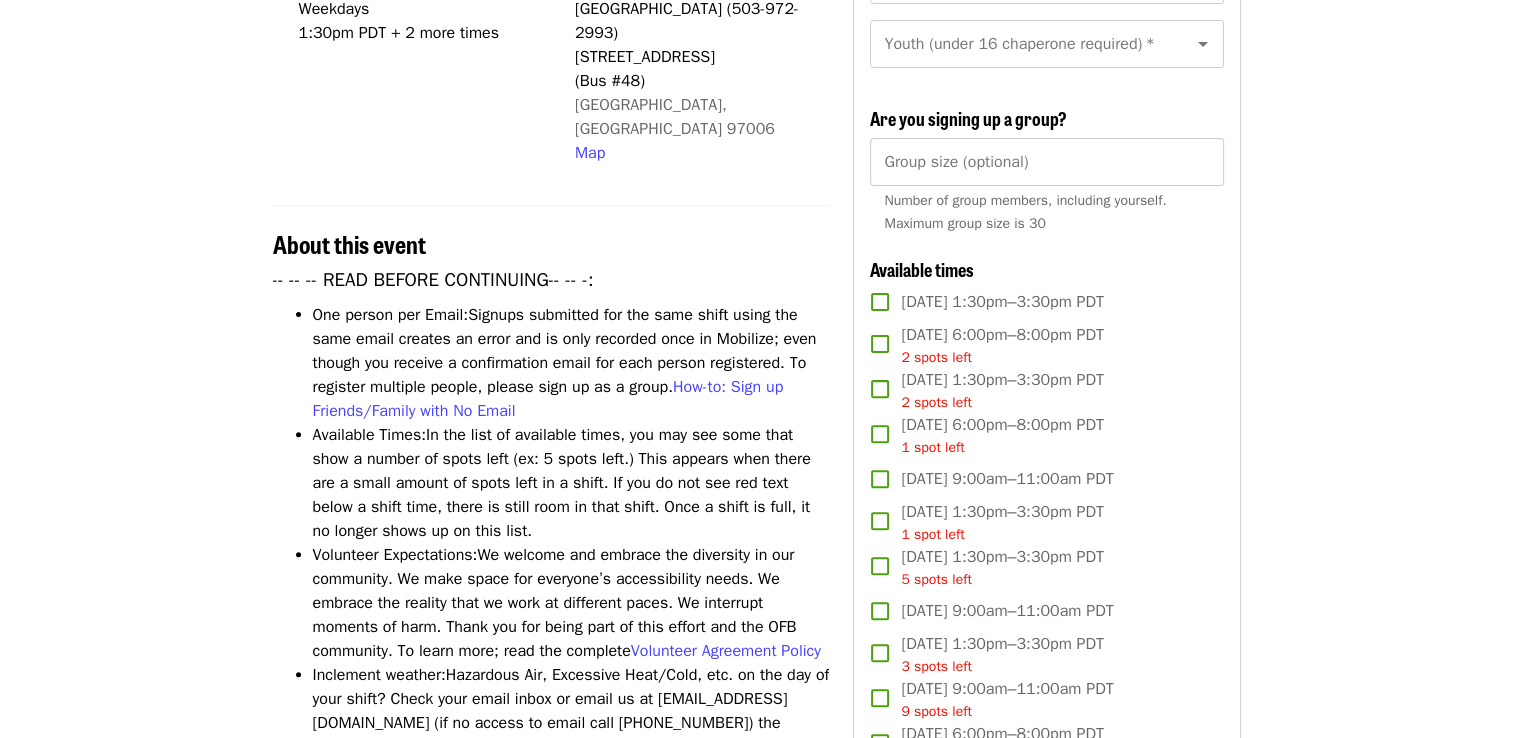 scroll, scrollTop: 600, scrollLeft: 0, axis: vertical 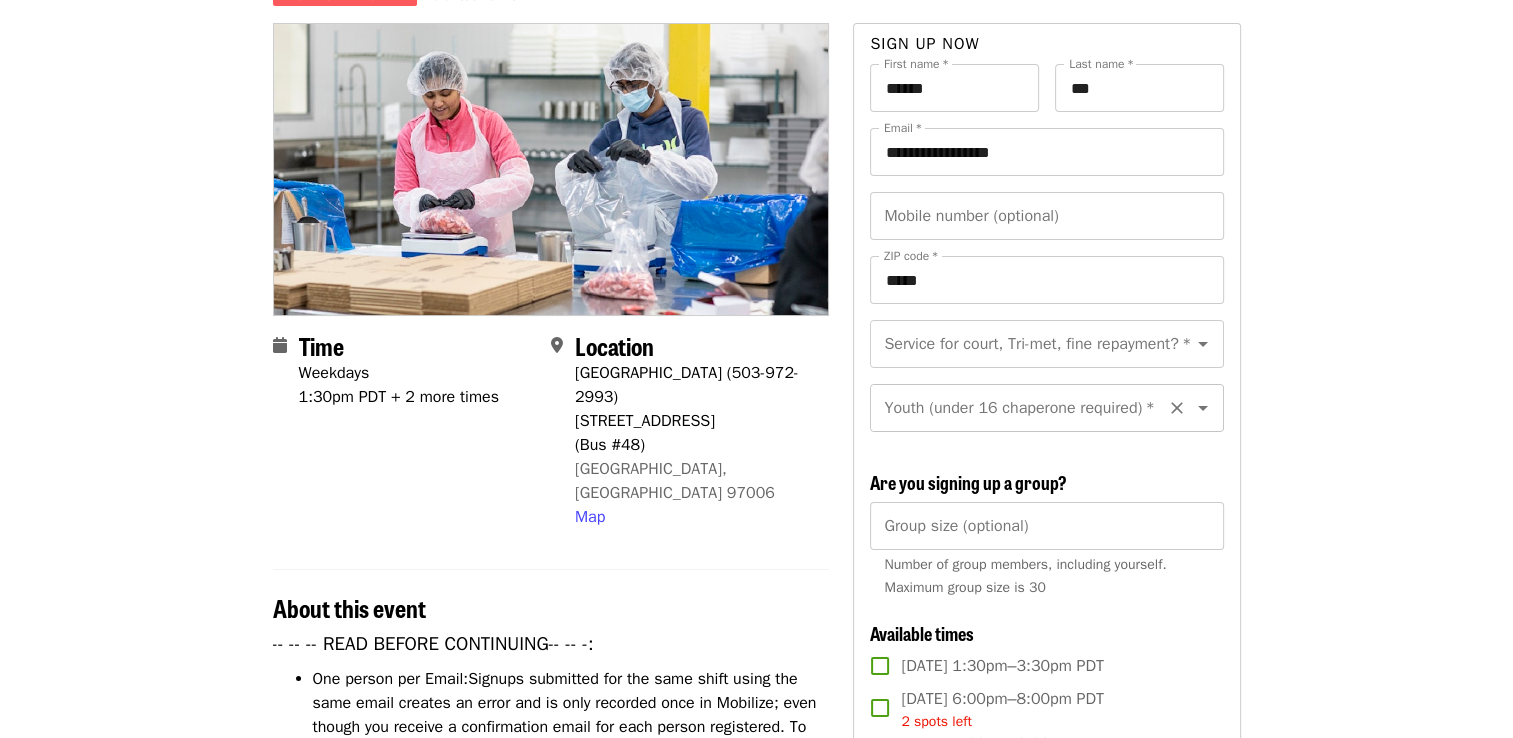 click 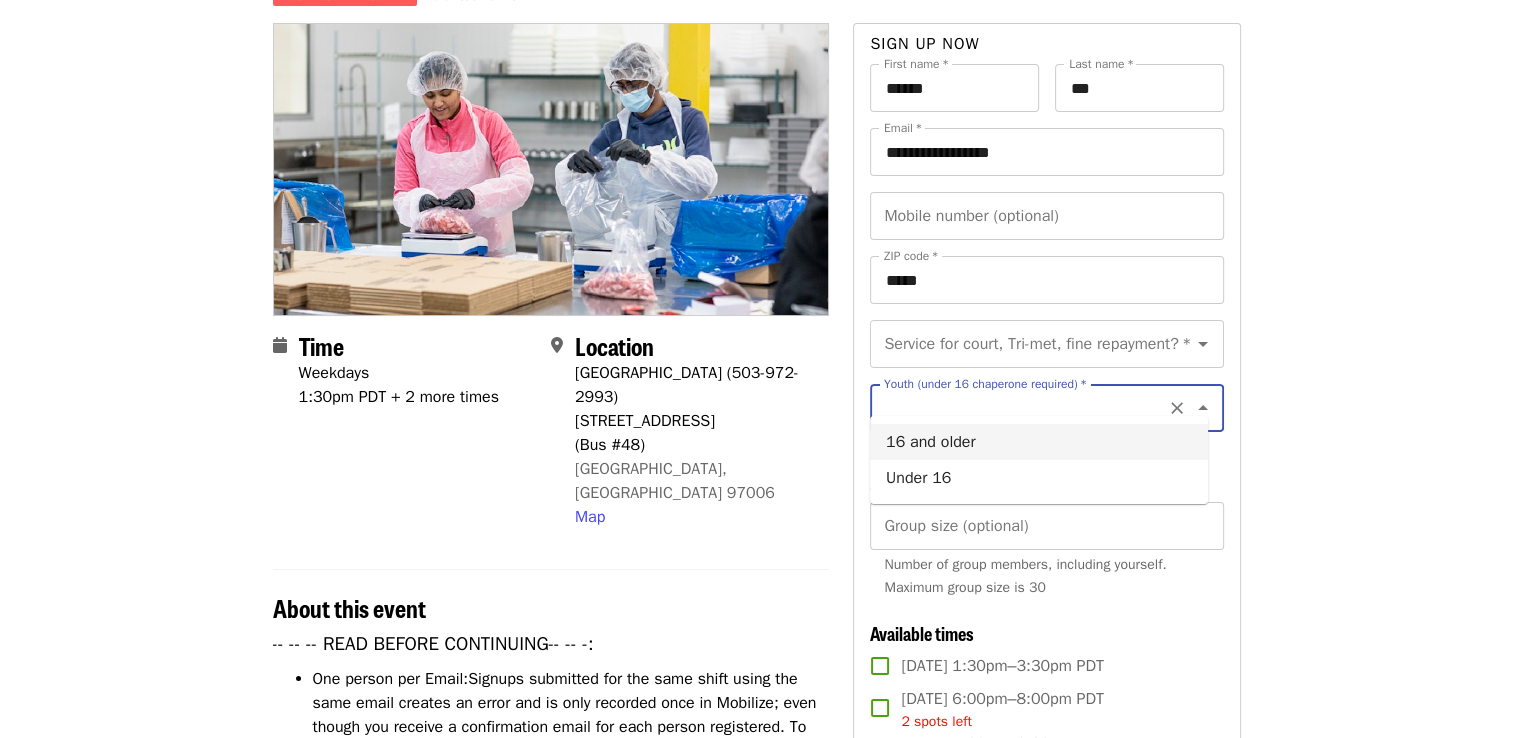 click on "16 and older" at bounding box center (1039, 442) 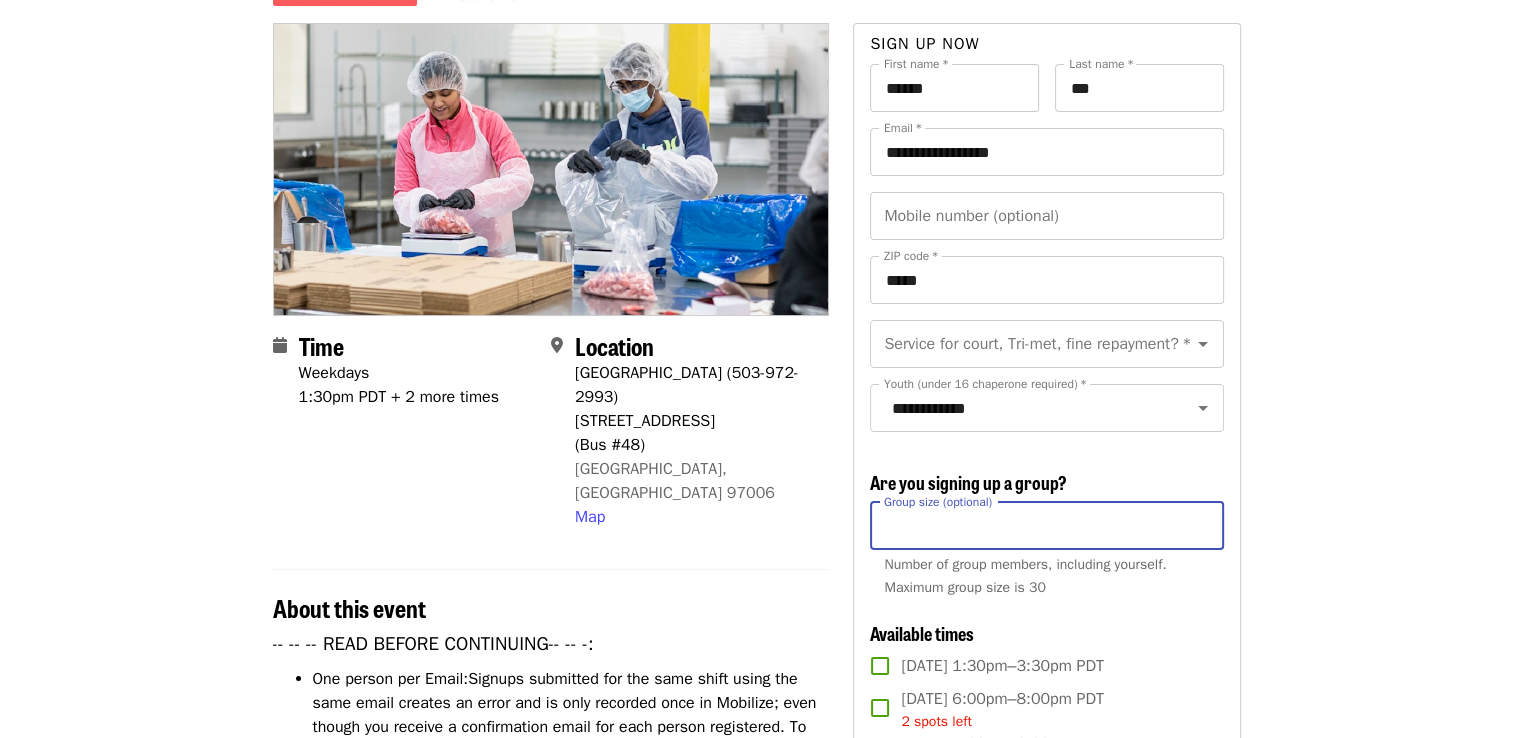 click on "Group size (optional)" at bounding box center [1046, 526] 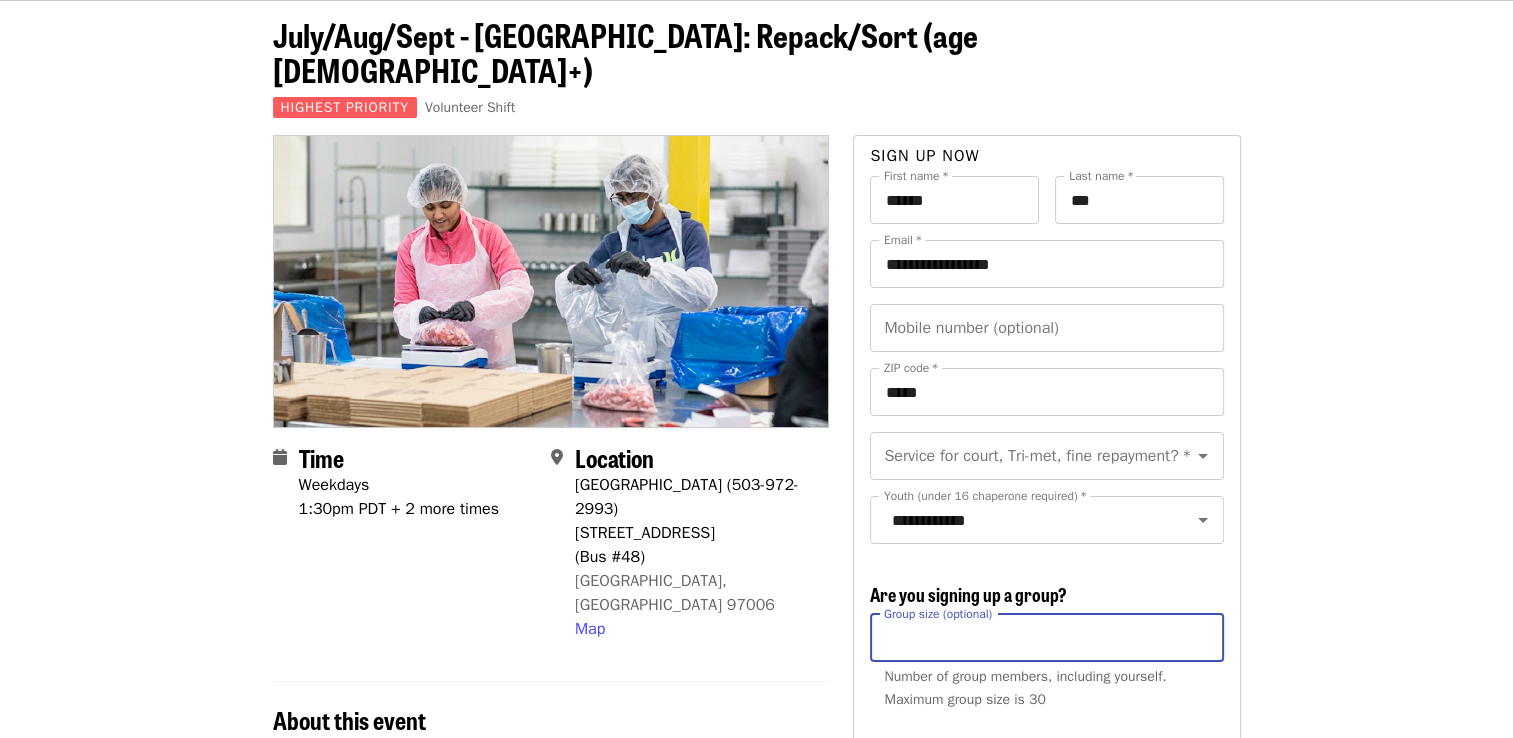 scroll, scrollTop: 0, scrollLeft: 0, axis: both 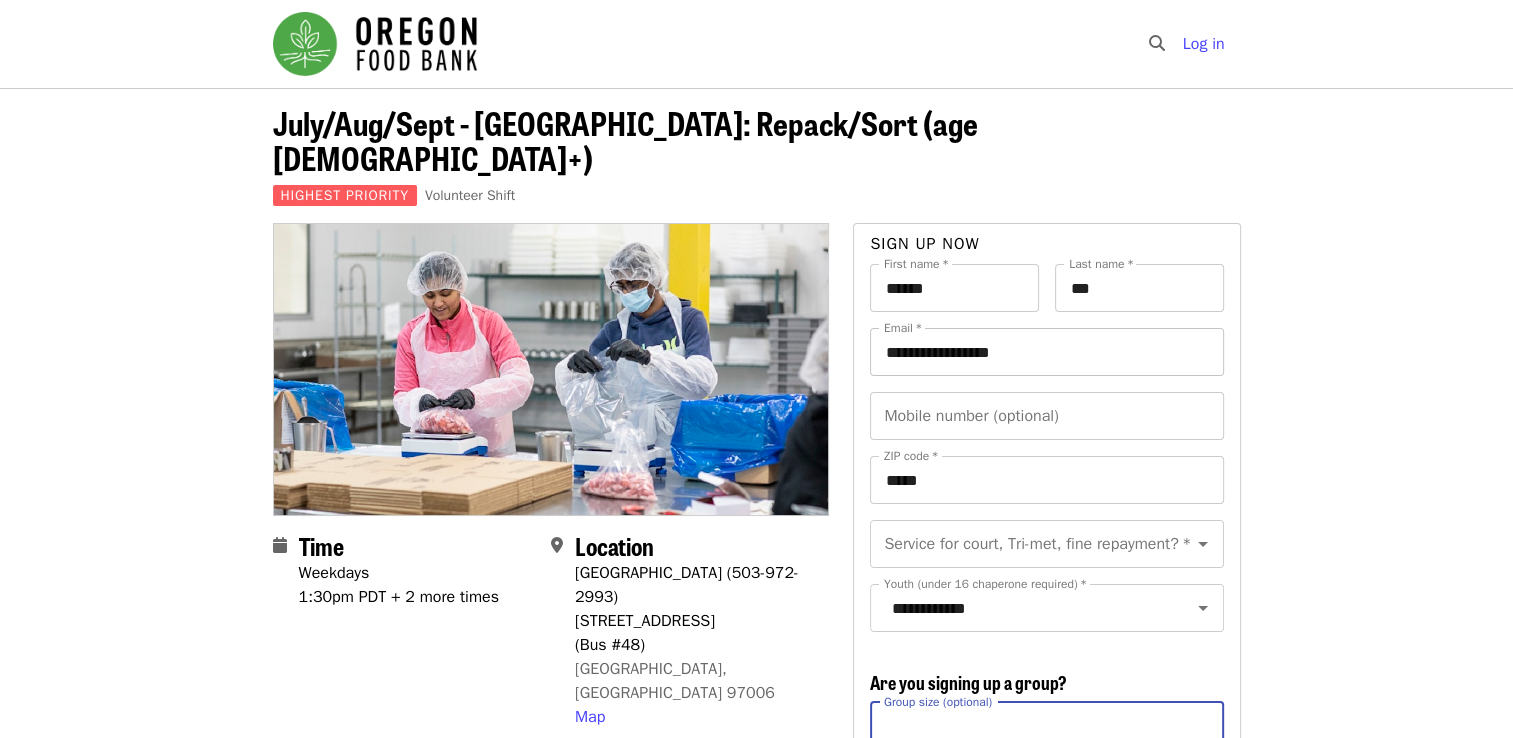 type on "*" 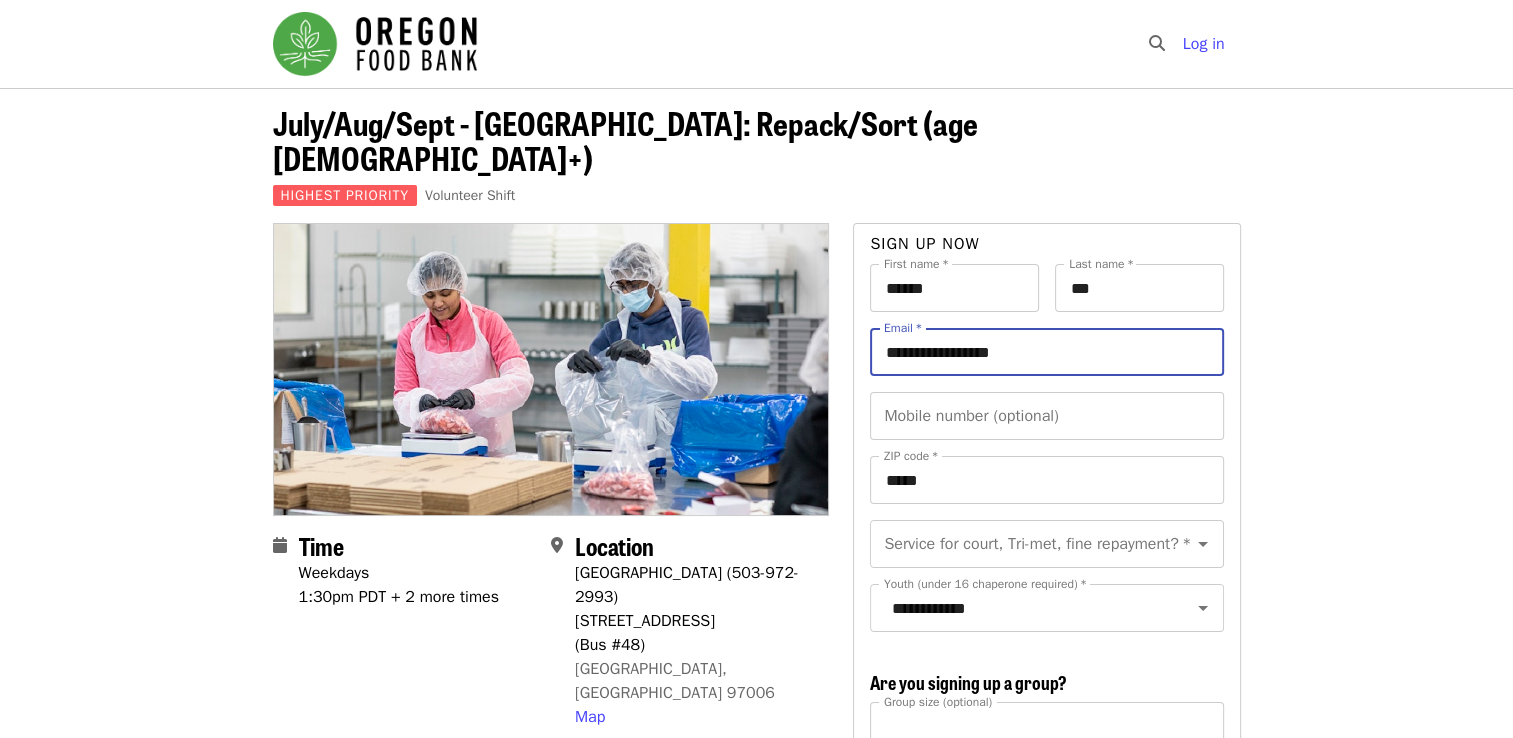 drag, startPoint x: 1044, startPoint y: 323, endPoint x: 845, endPoint y: 318, distance: 199.0628 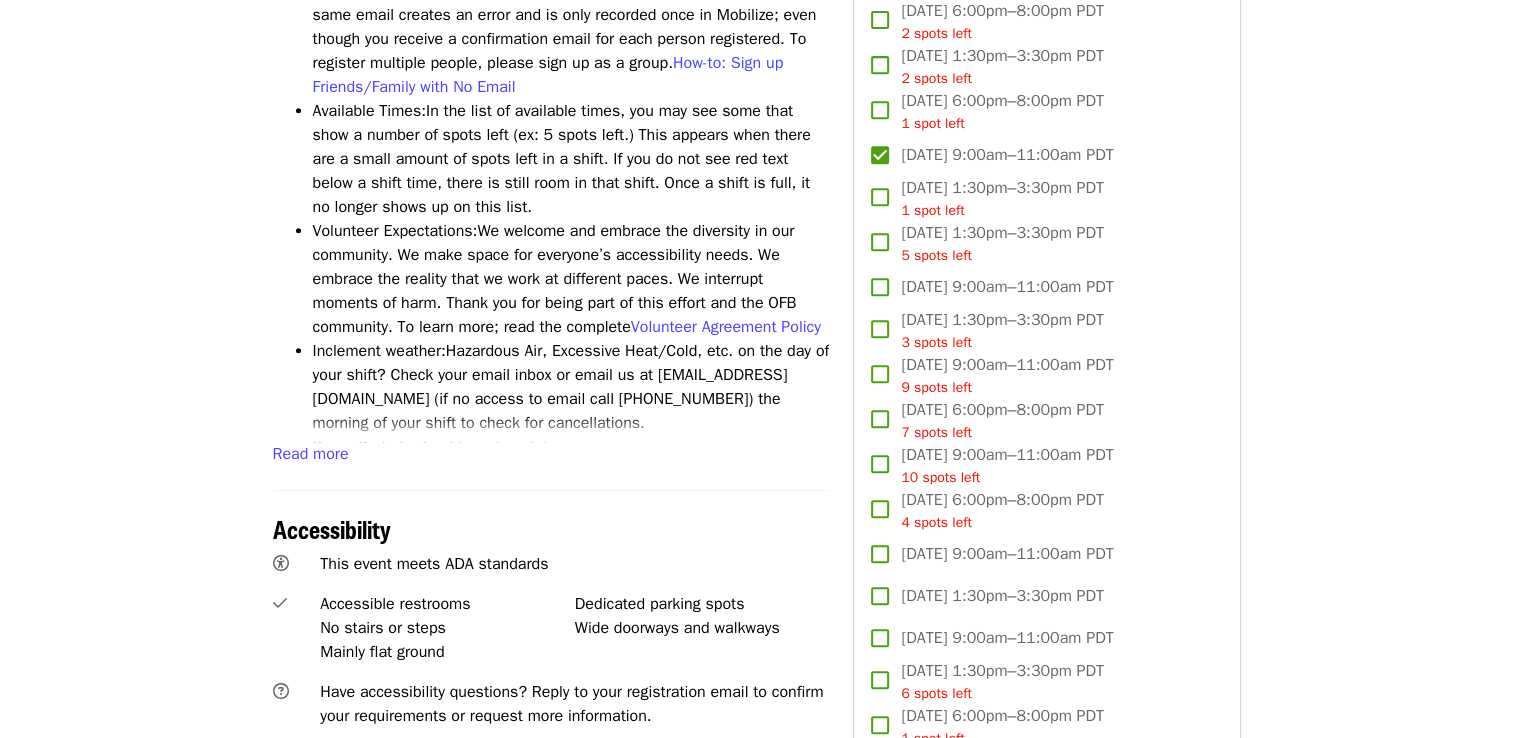 scroll, scrollTop: 900, scrollLeft: 0, axis: vertical 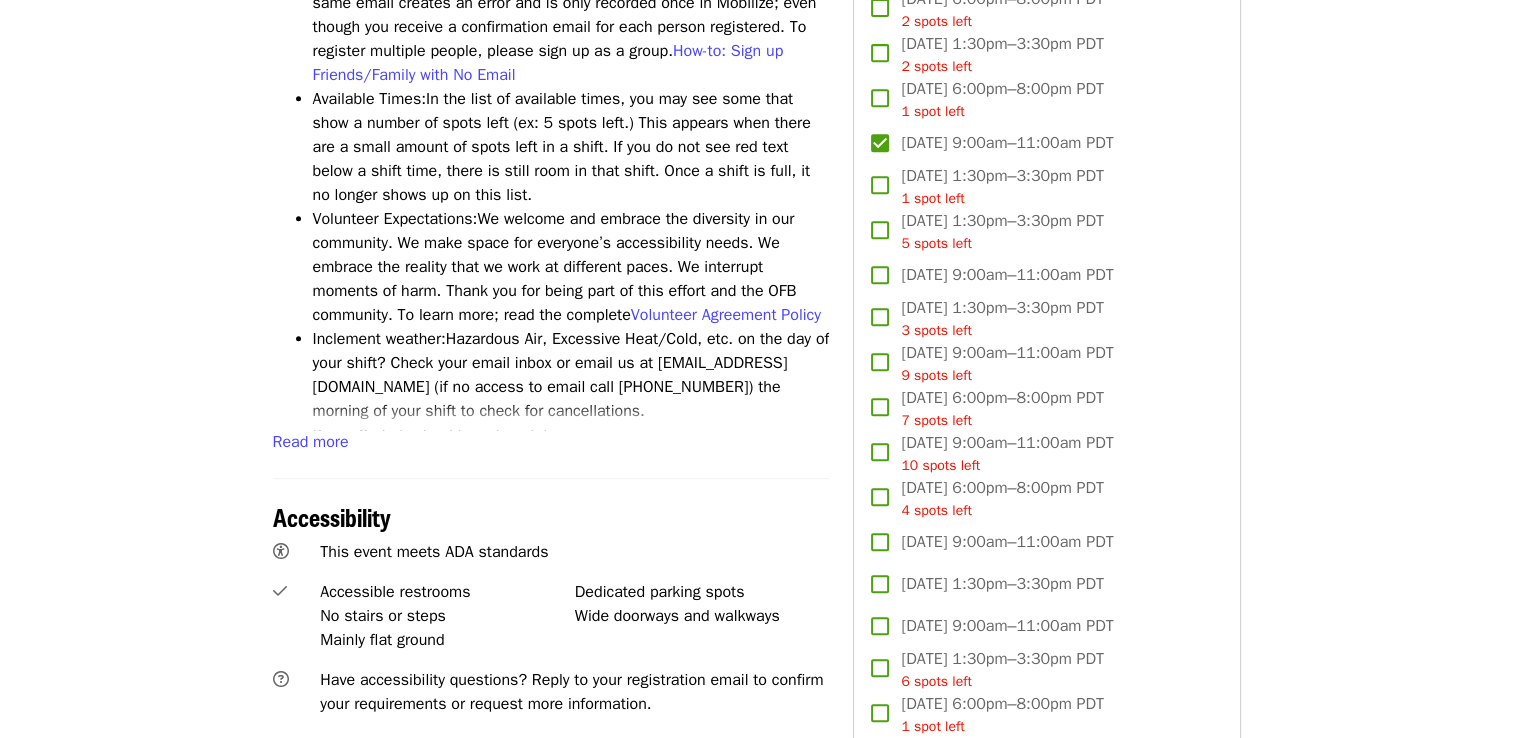 type on "**********" 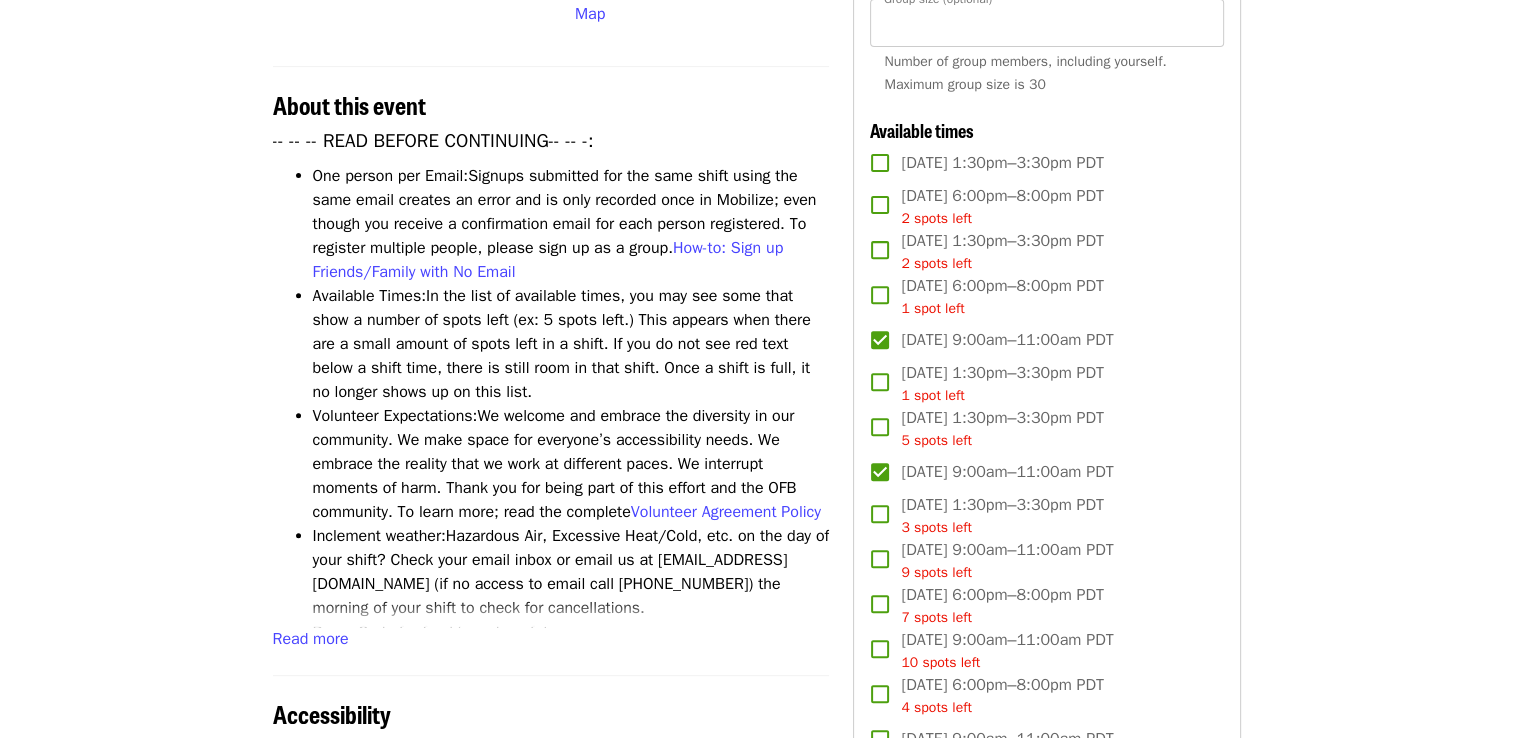 scroll, scrollTop: 700, scrollLeft: 0, axis: vertical 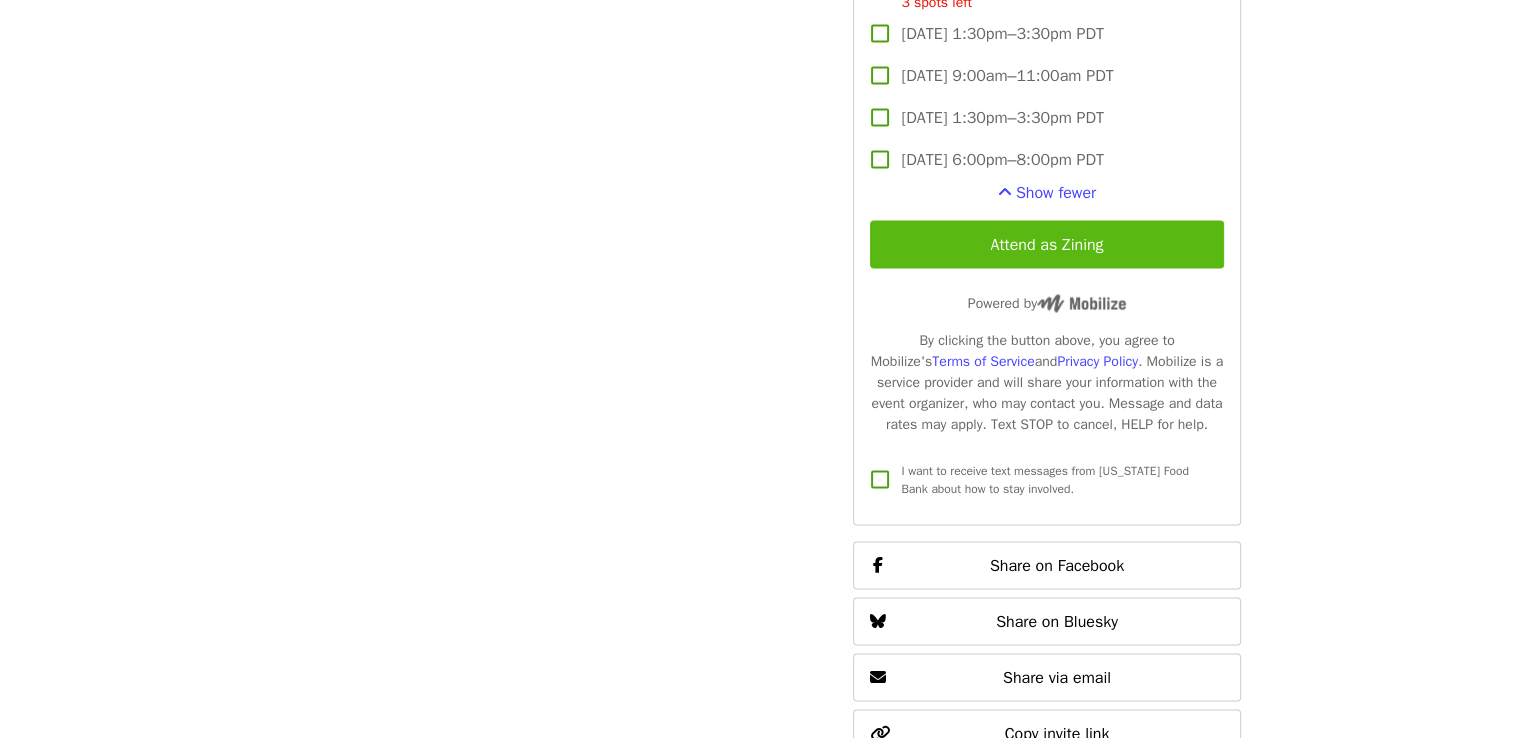 click on "Attend as Zining" at bounding box center [1046, 245] 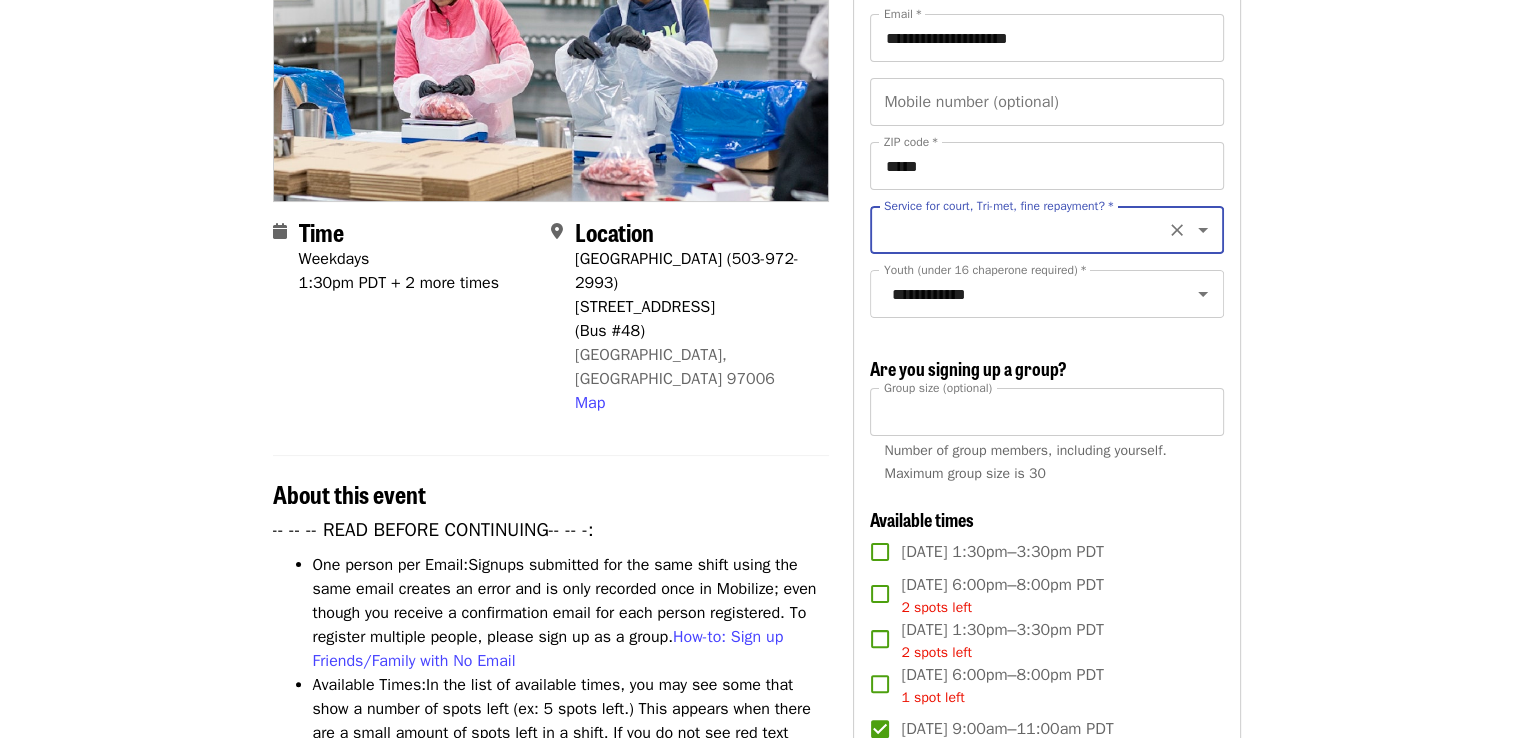 scroll, scrollTop: 189, scrollLeft: 0, axis: vertical 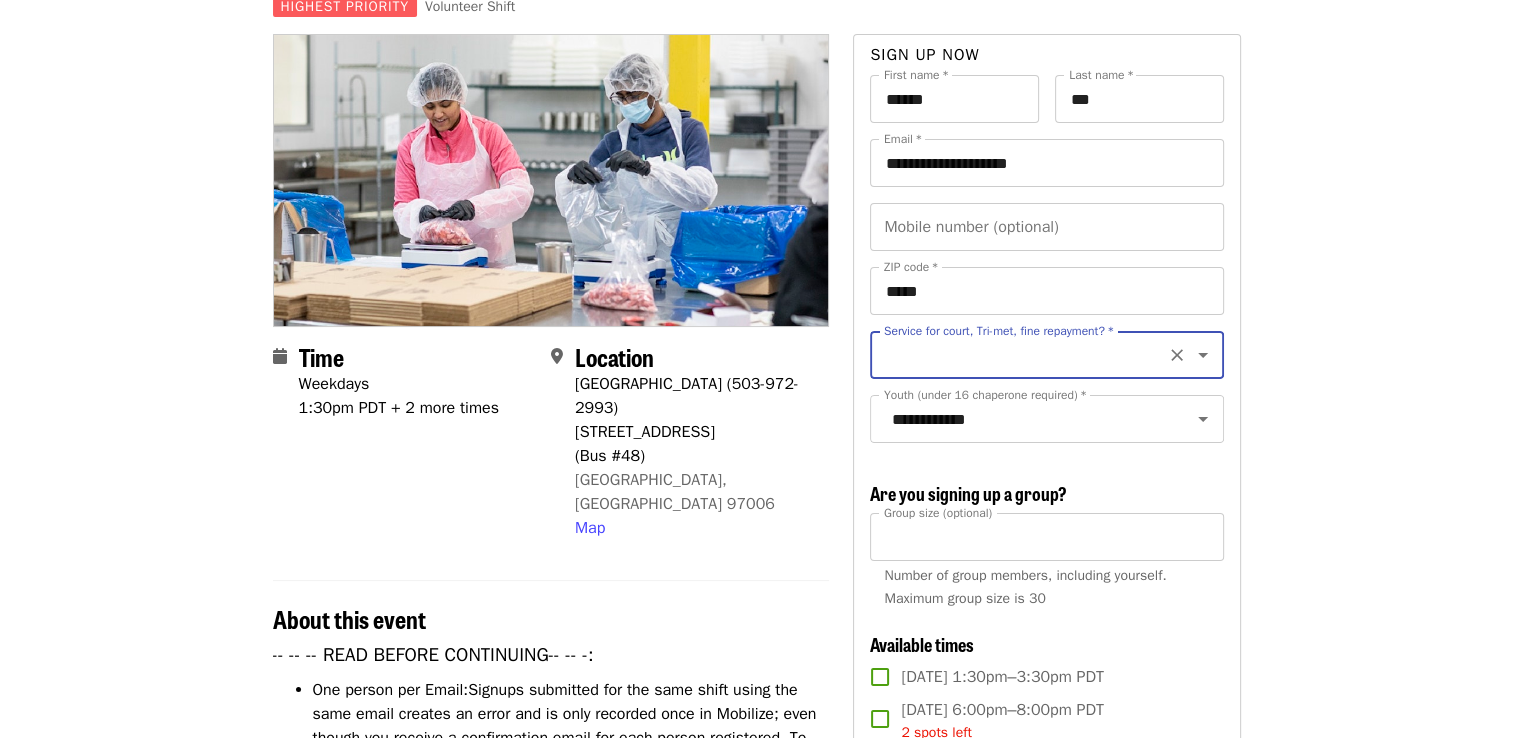 click 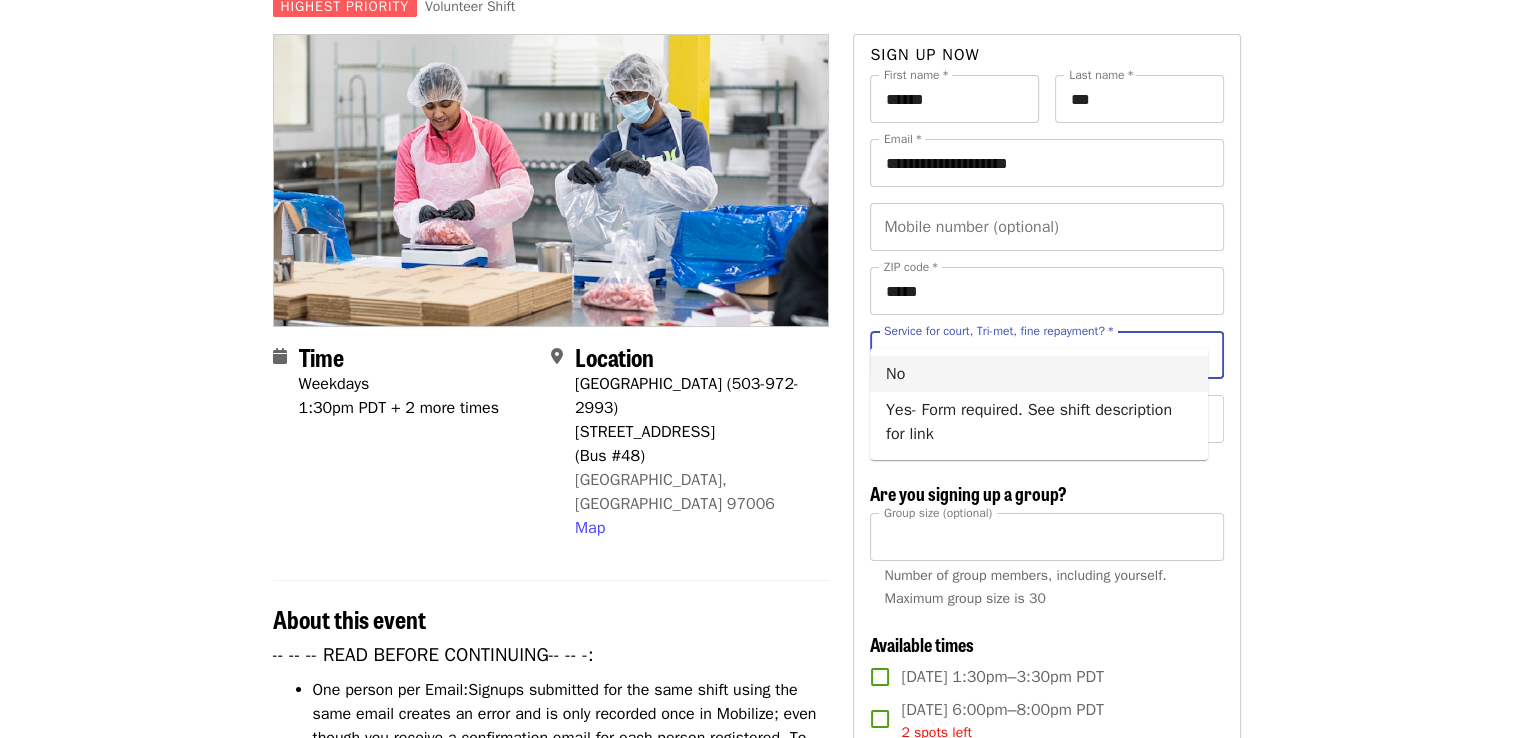 click on "No" at bounding box center [1039, 374] 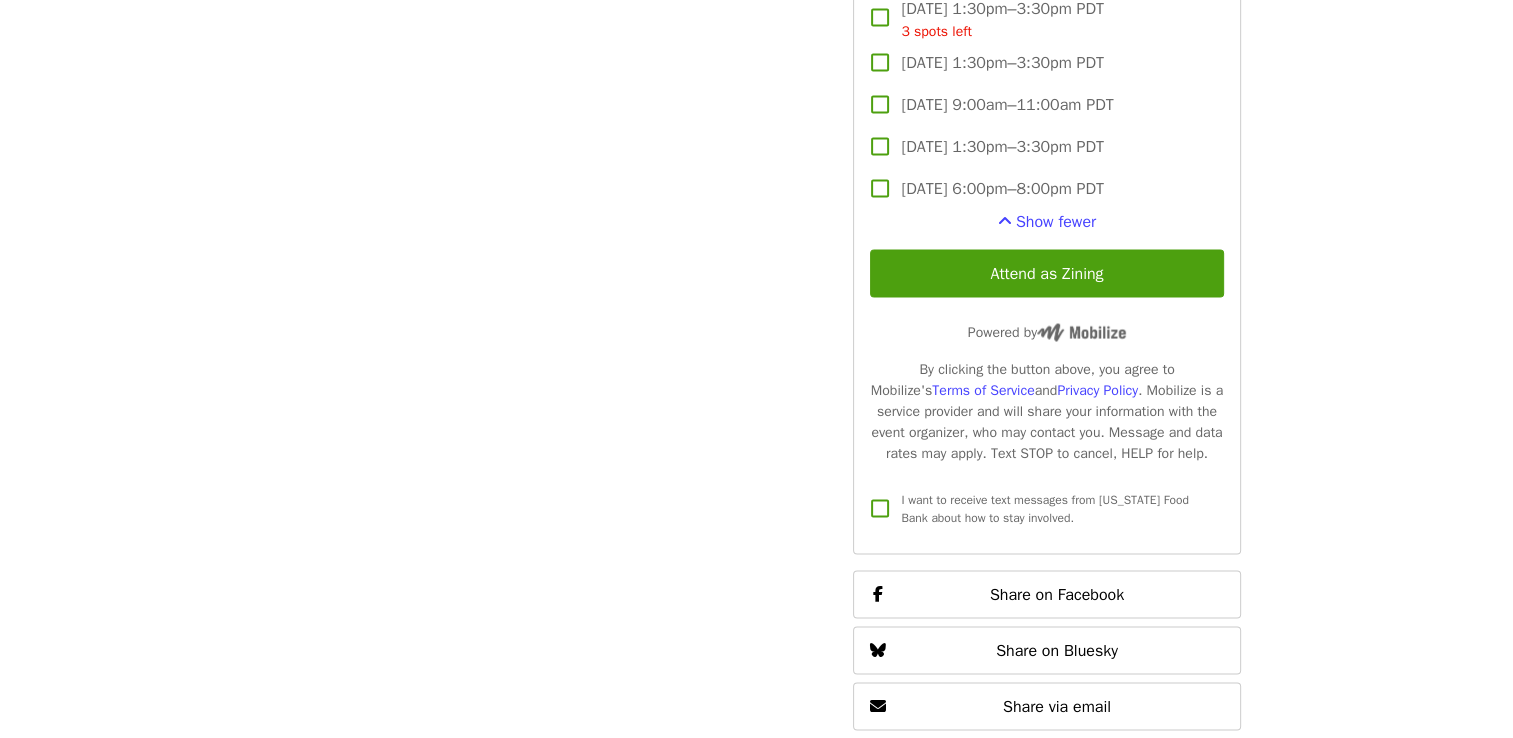 scroll, scrollTop: 3789, scrollLeft: 0, axis: vertical 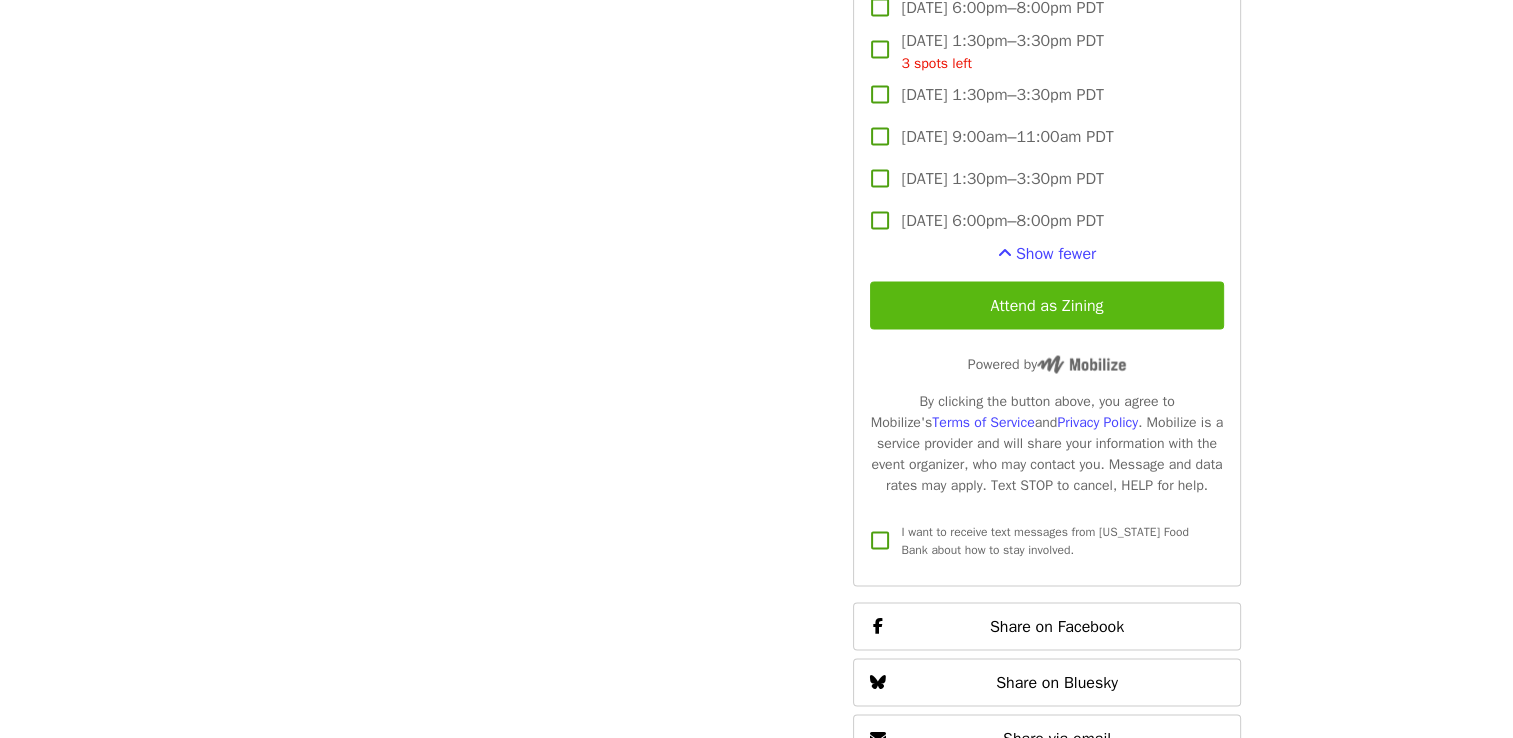click on "Attend as Zining" at bounding box center (1046, 306) 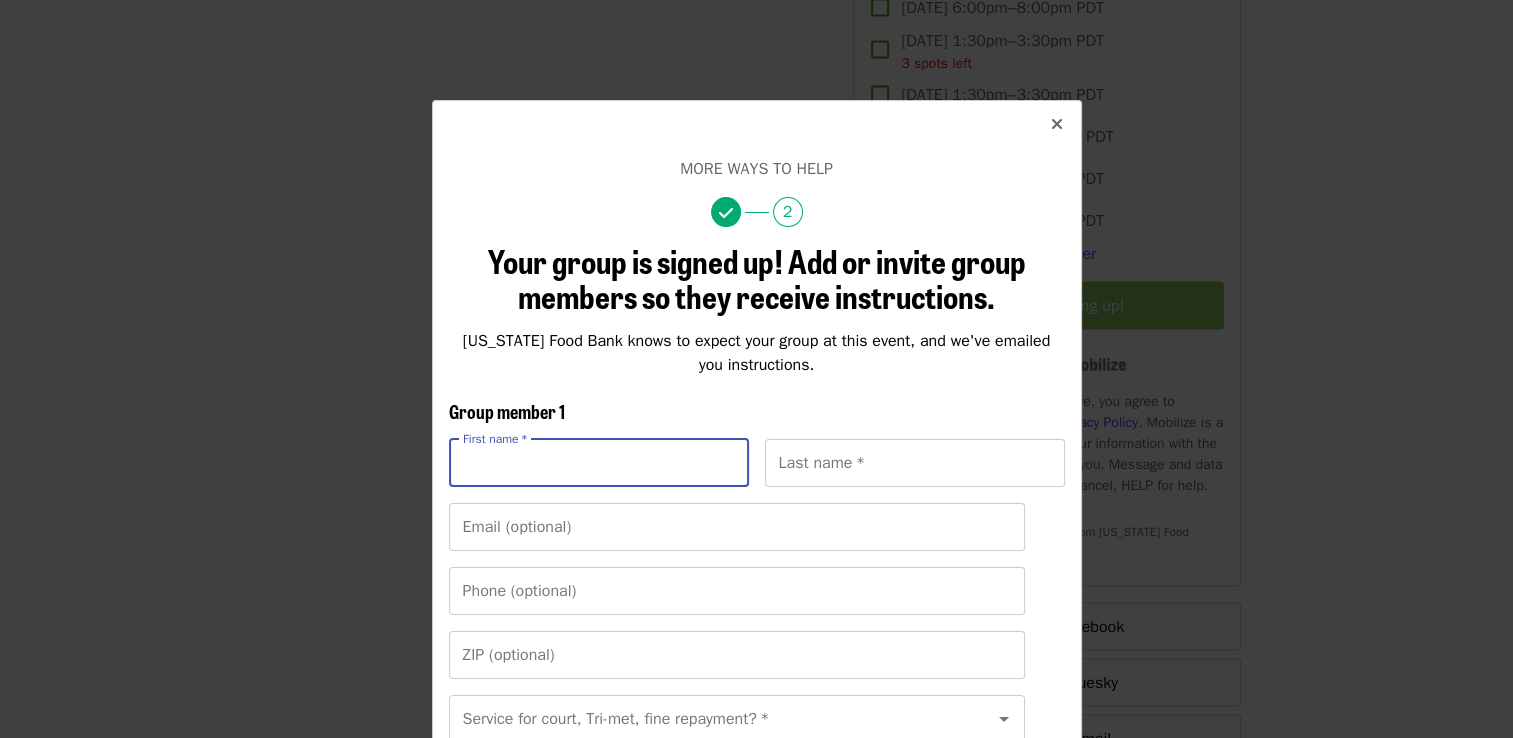 click on "First name   *" at bounding box center [599, 463] 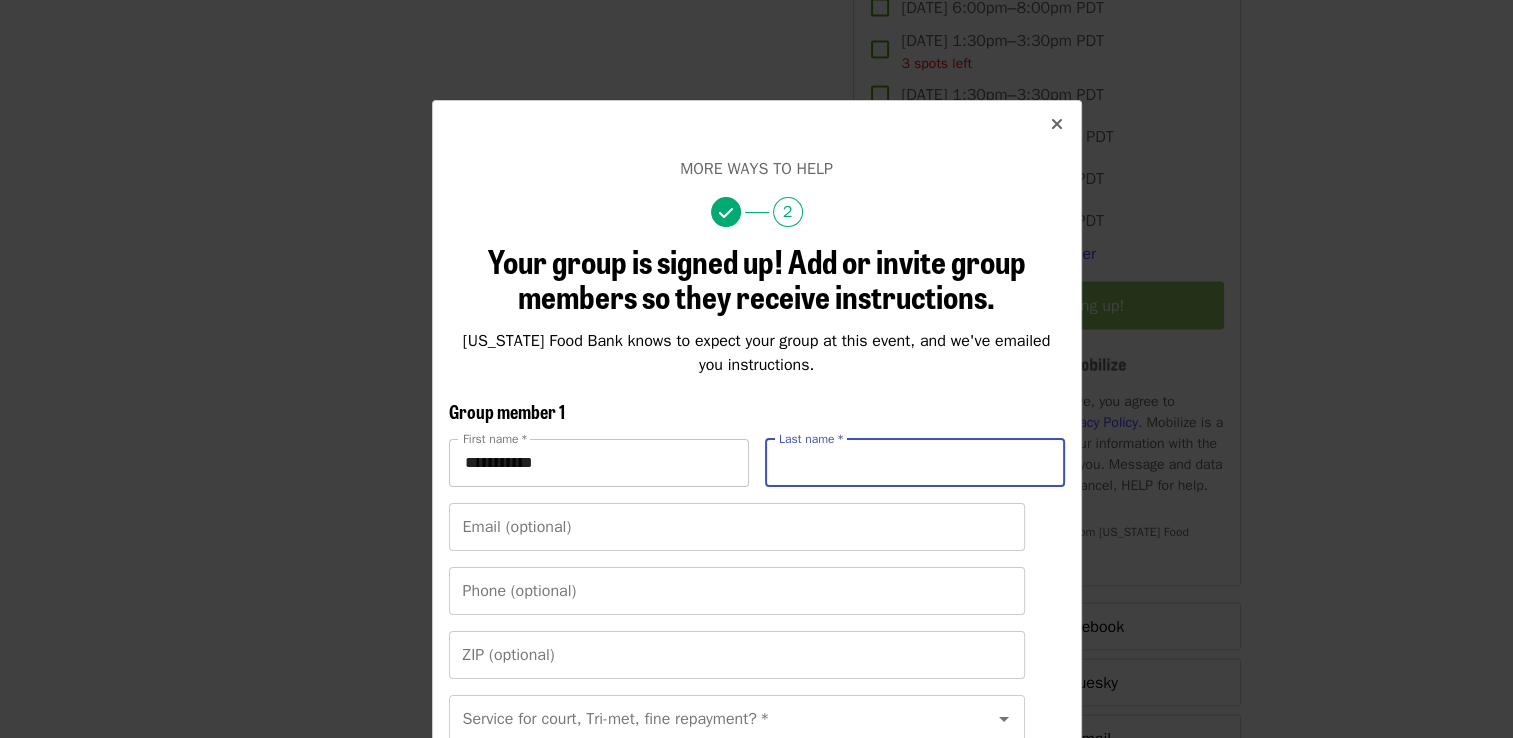 click on "**********" at bounding box center [599, 463] 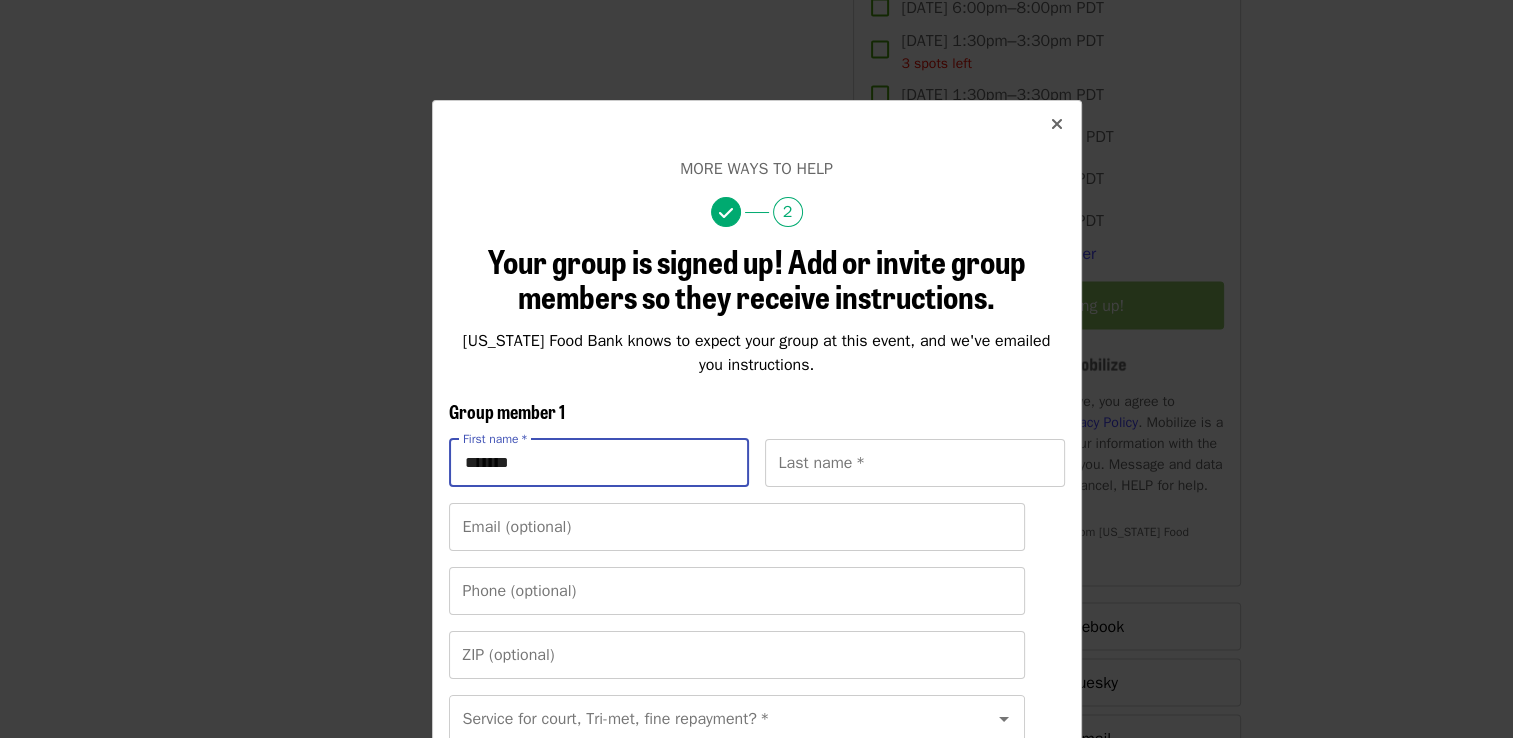 type on "*******" 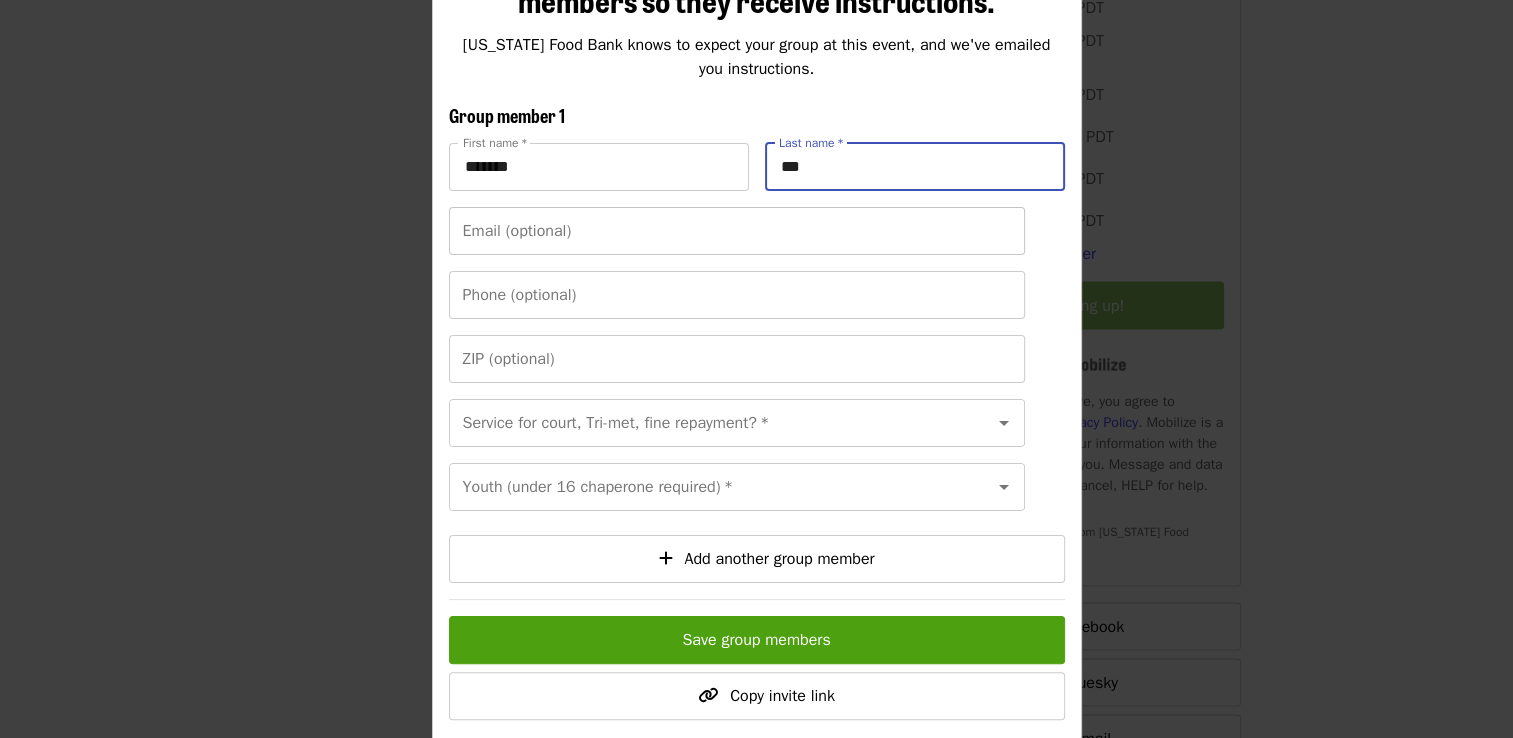 scroll, scrollTop: 300, scrollLeft: 0, axis: vertical 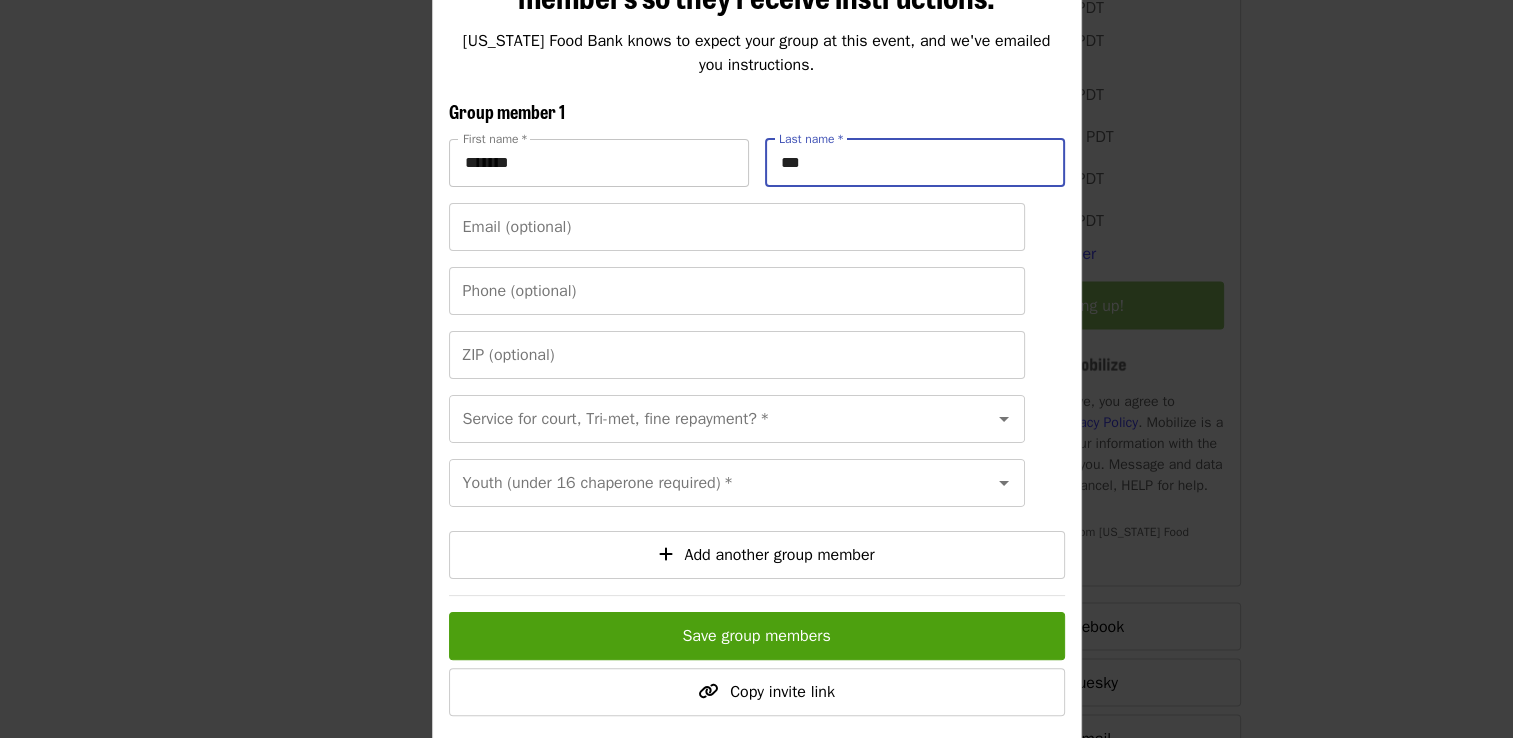 type on "***" 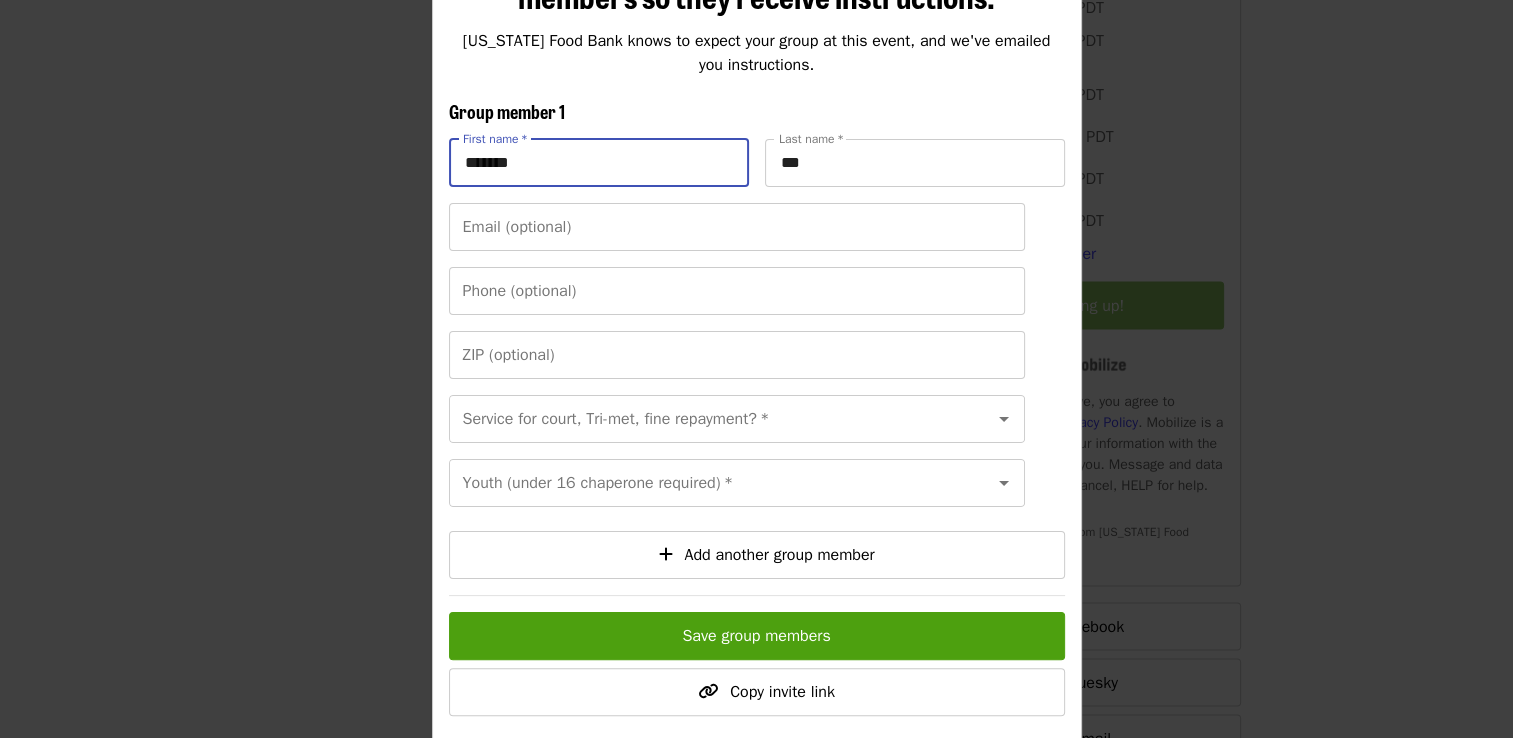 drag, startPoint x: 556, startPoint y: 170, endPoint x: 448, endPoint y: 146, distance: 110.63454 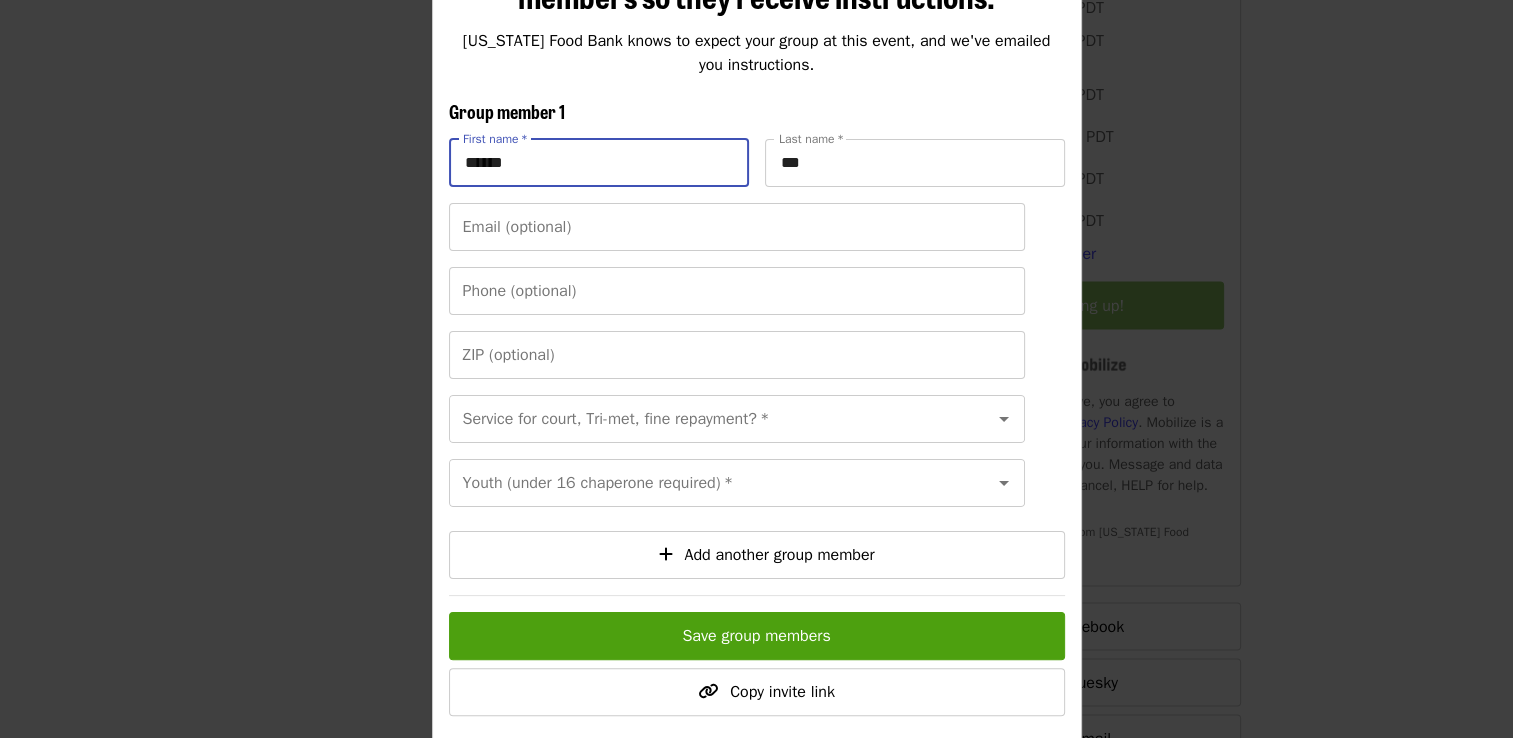 type on "******" 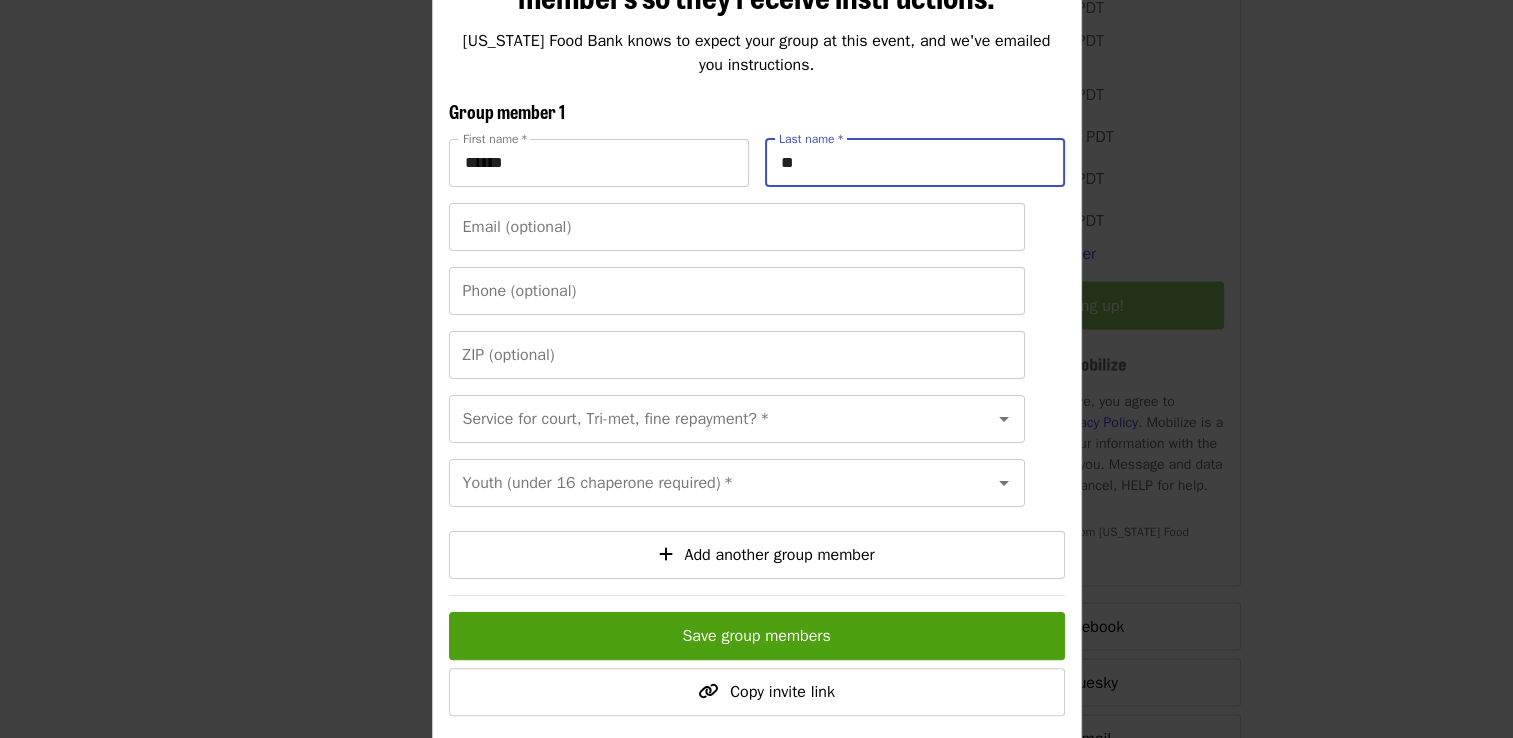 type on "*" 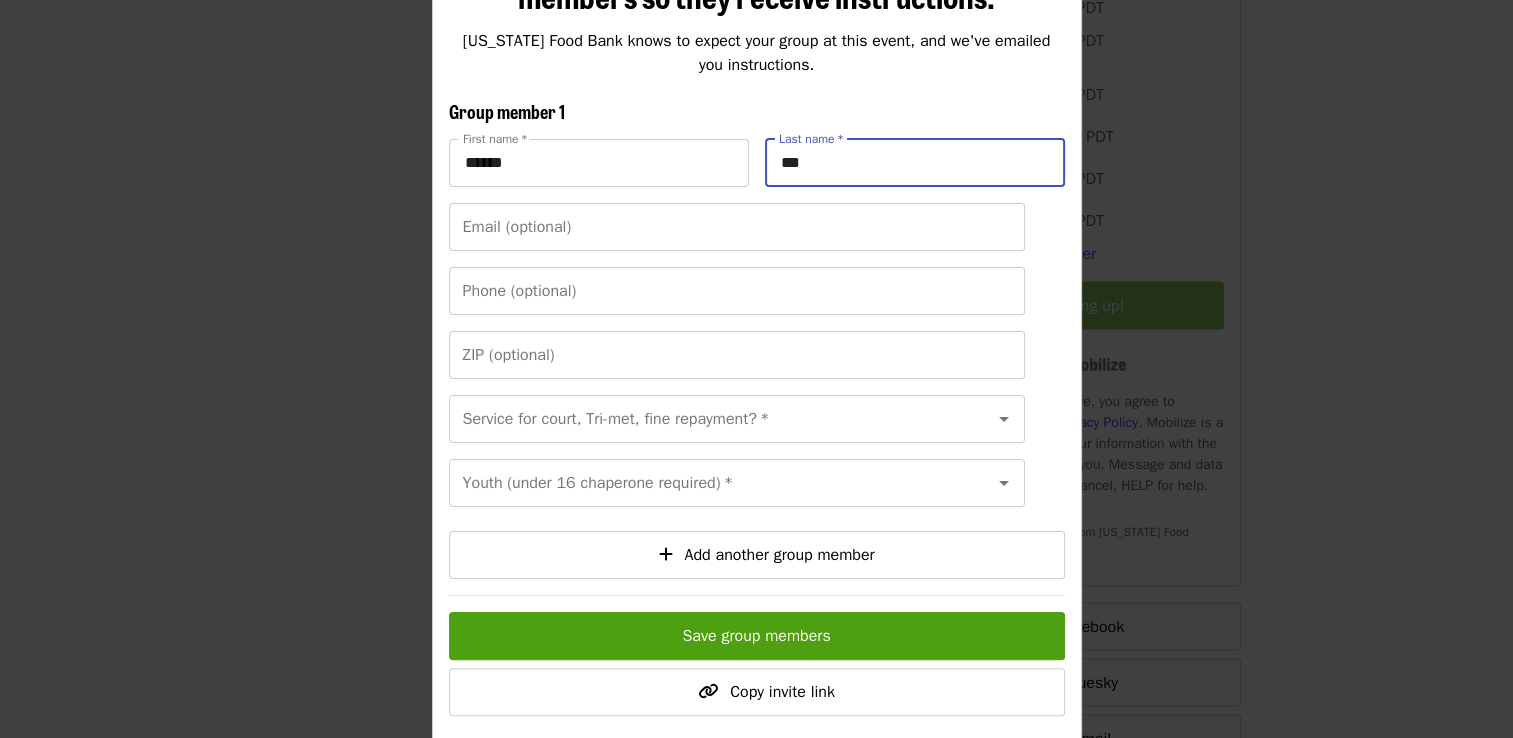 type on "***" 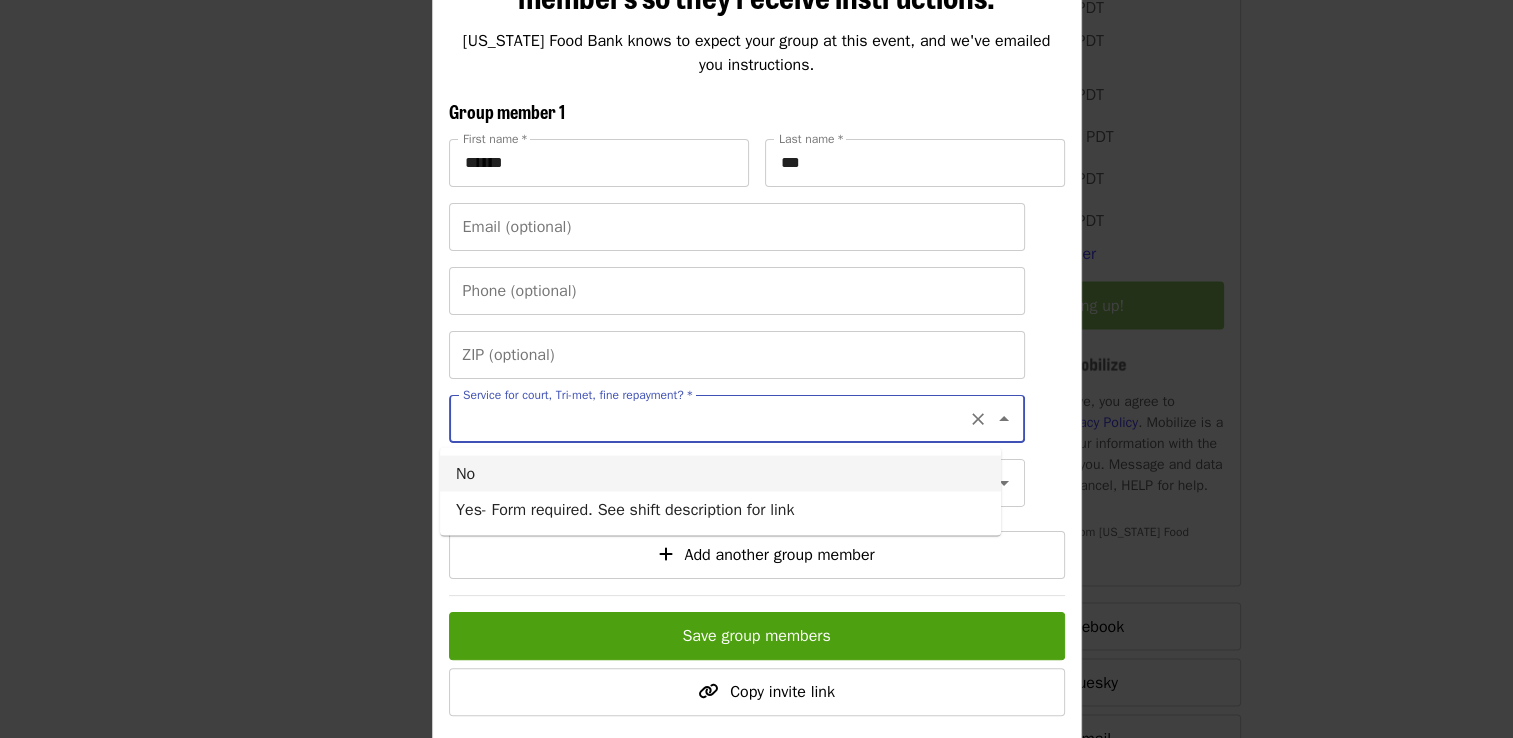 click on "No" at bounding box center [720, 474] 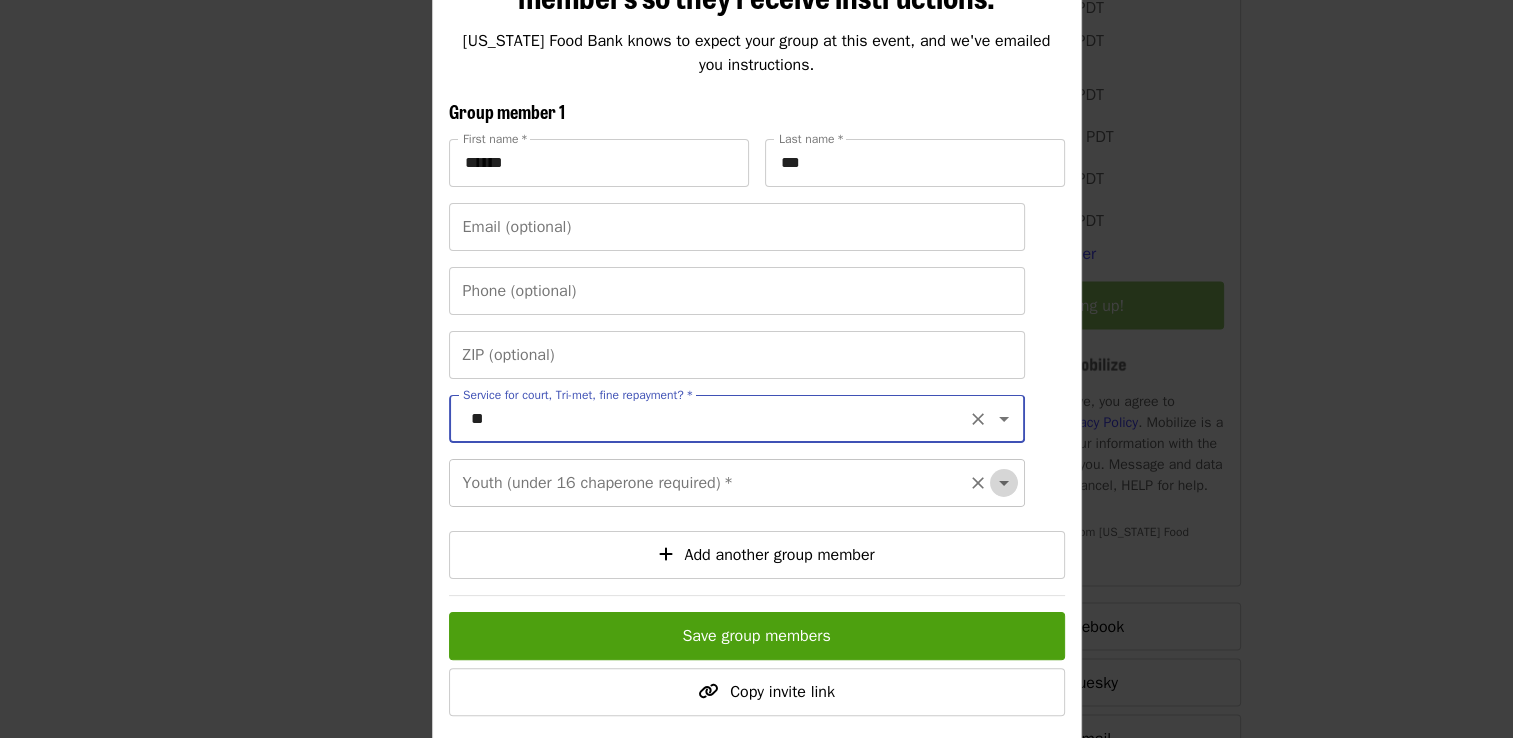 click 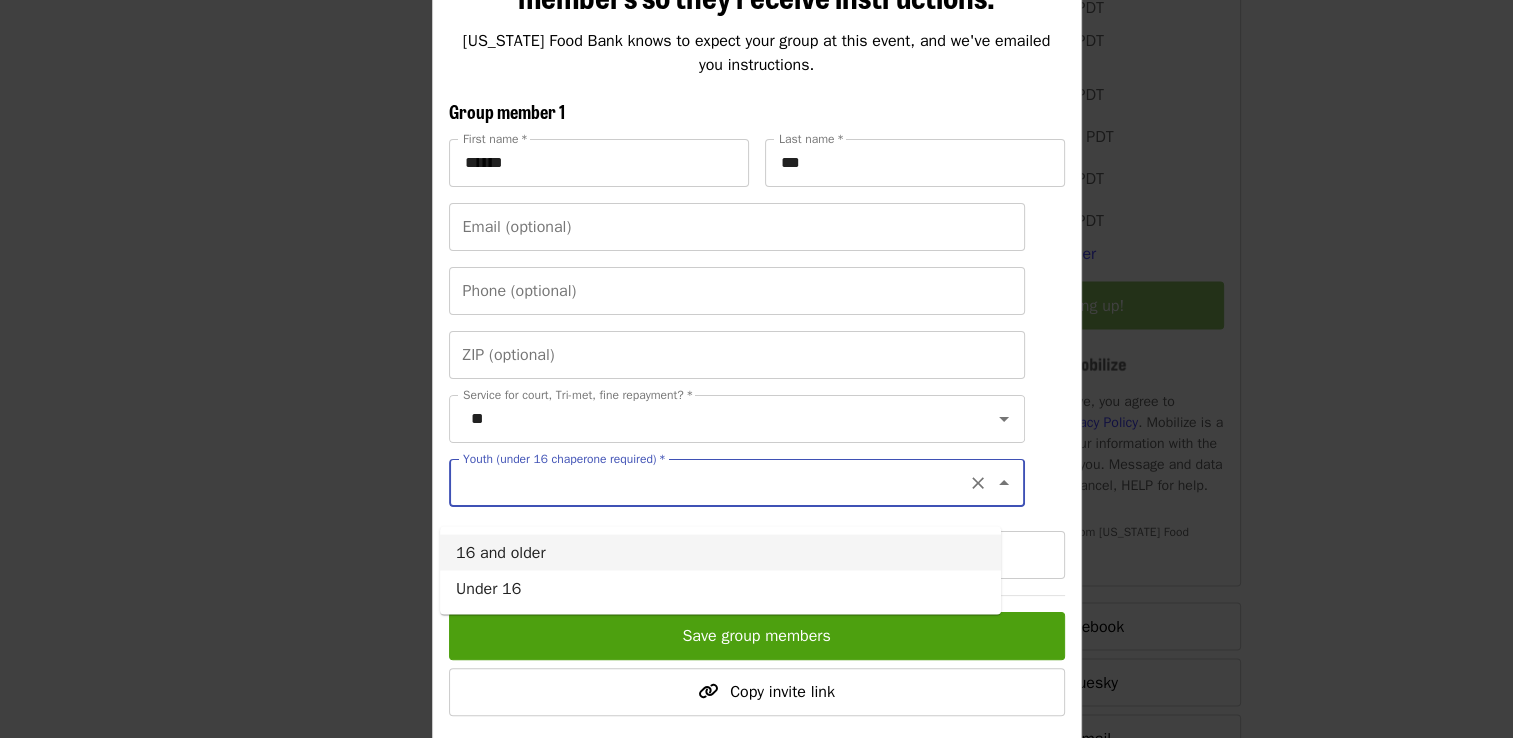 click on "16 and older" at bounding box center (720, 553) 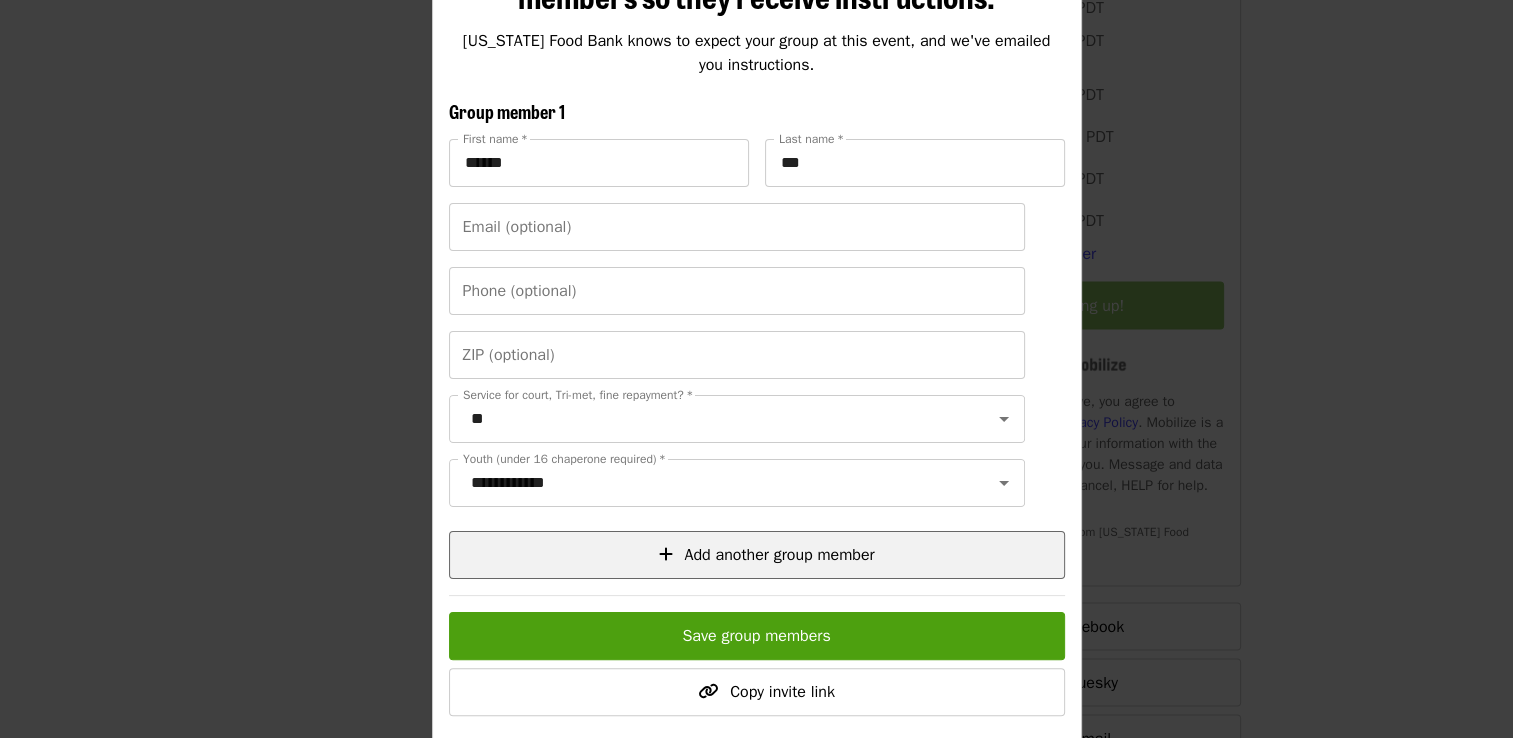 click on "Add another group member" at bounding box center (779, 555) 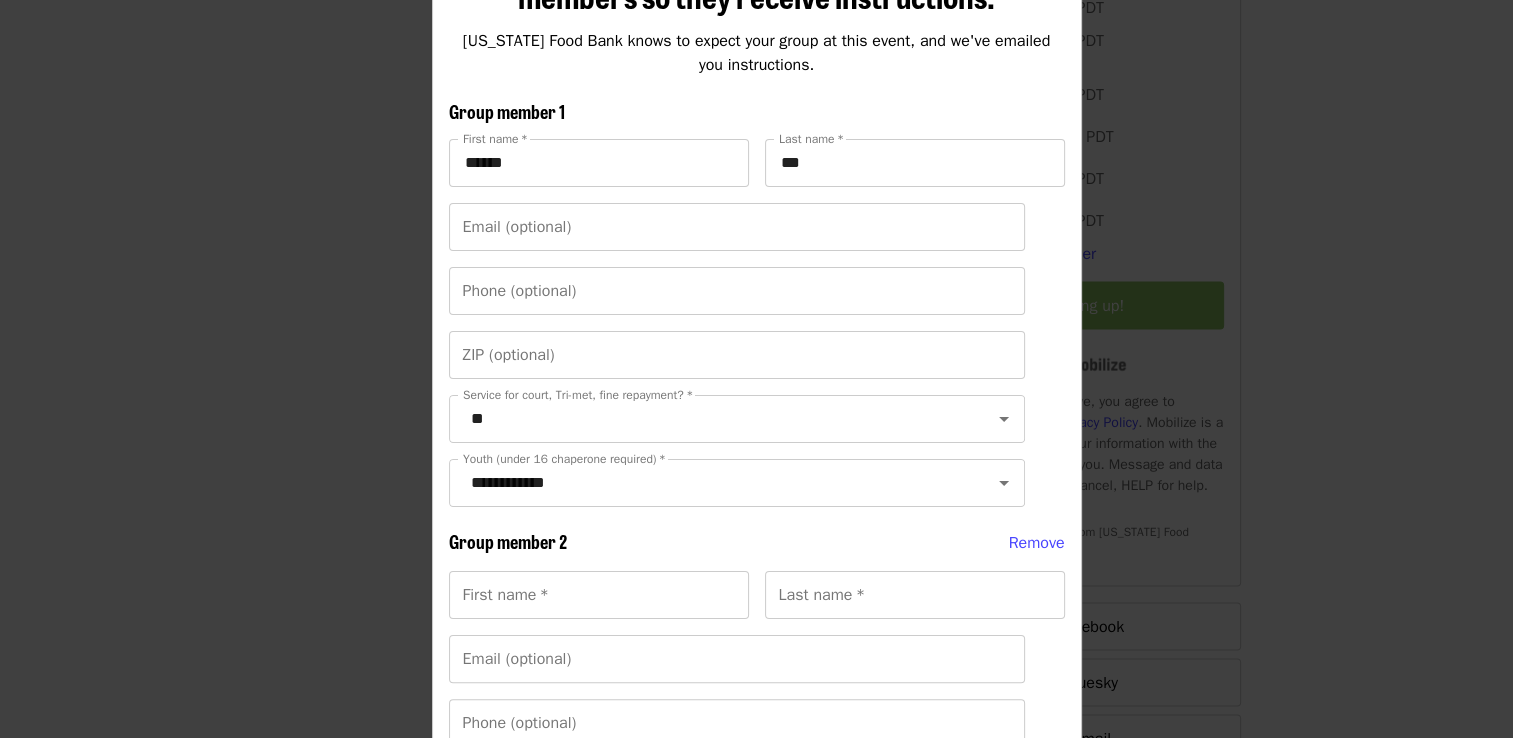 scroll, scrollTop: 600, scrollLeft: 0, axis: vertical 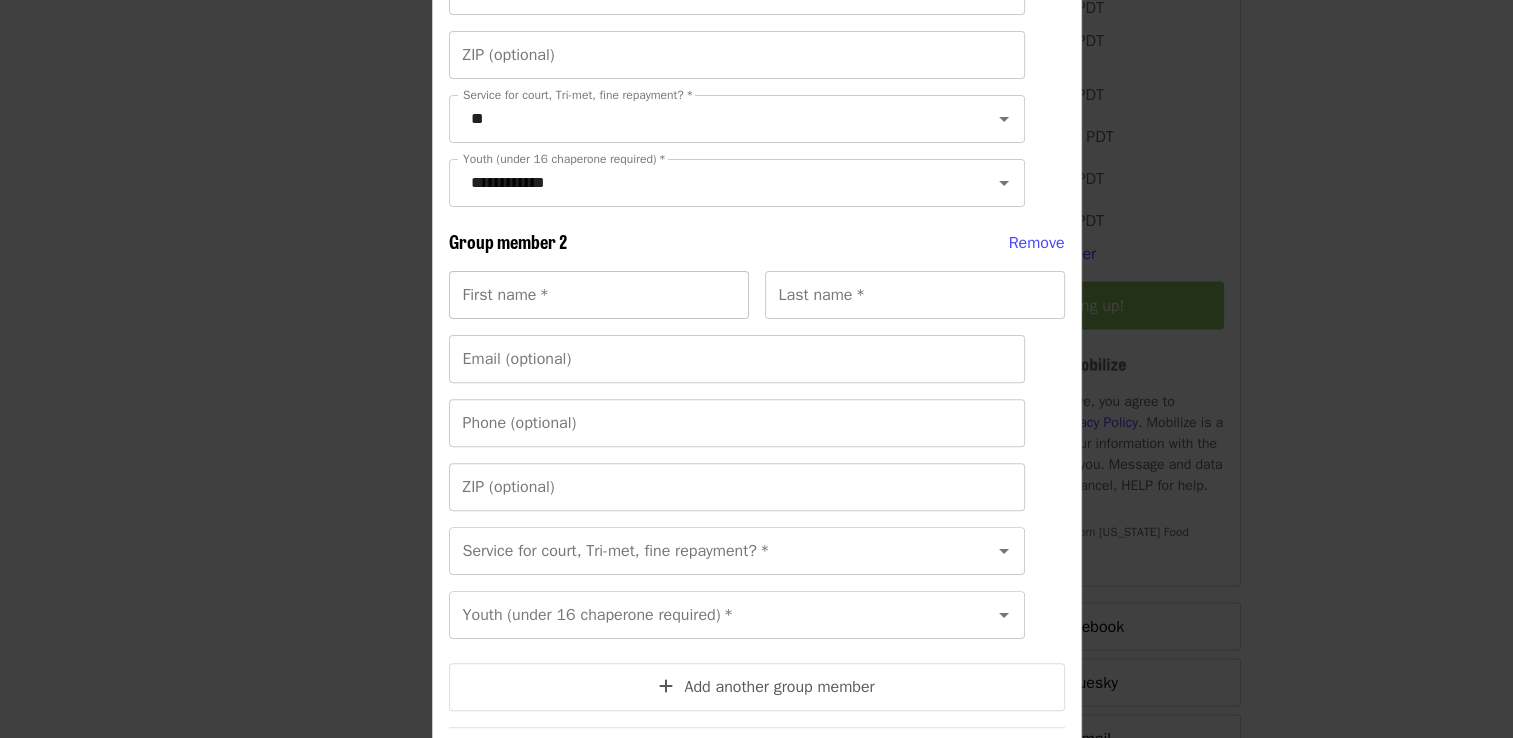 click on "First name   *" at bounding box center [599, 295] 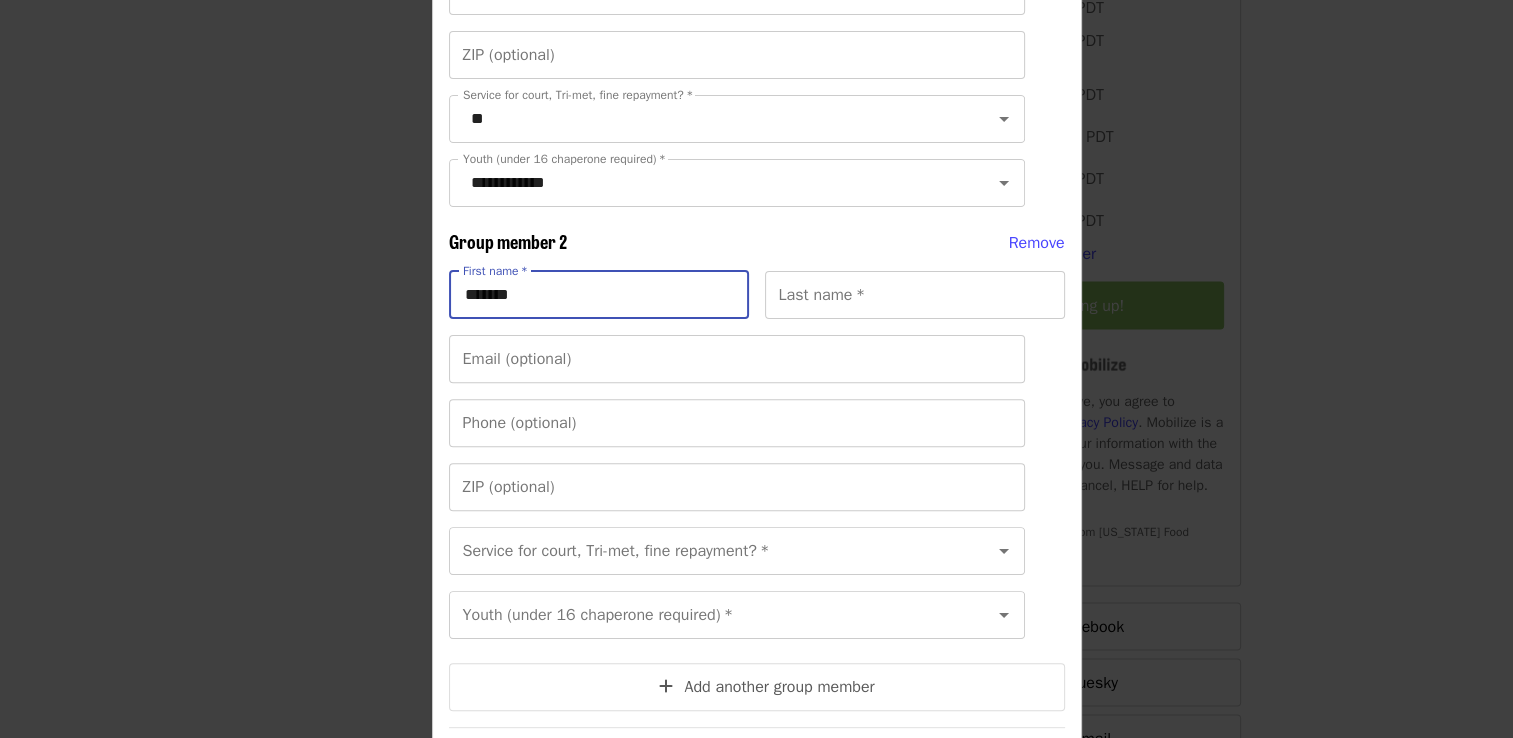 type on "*******" 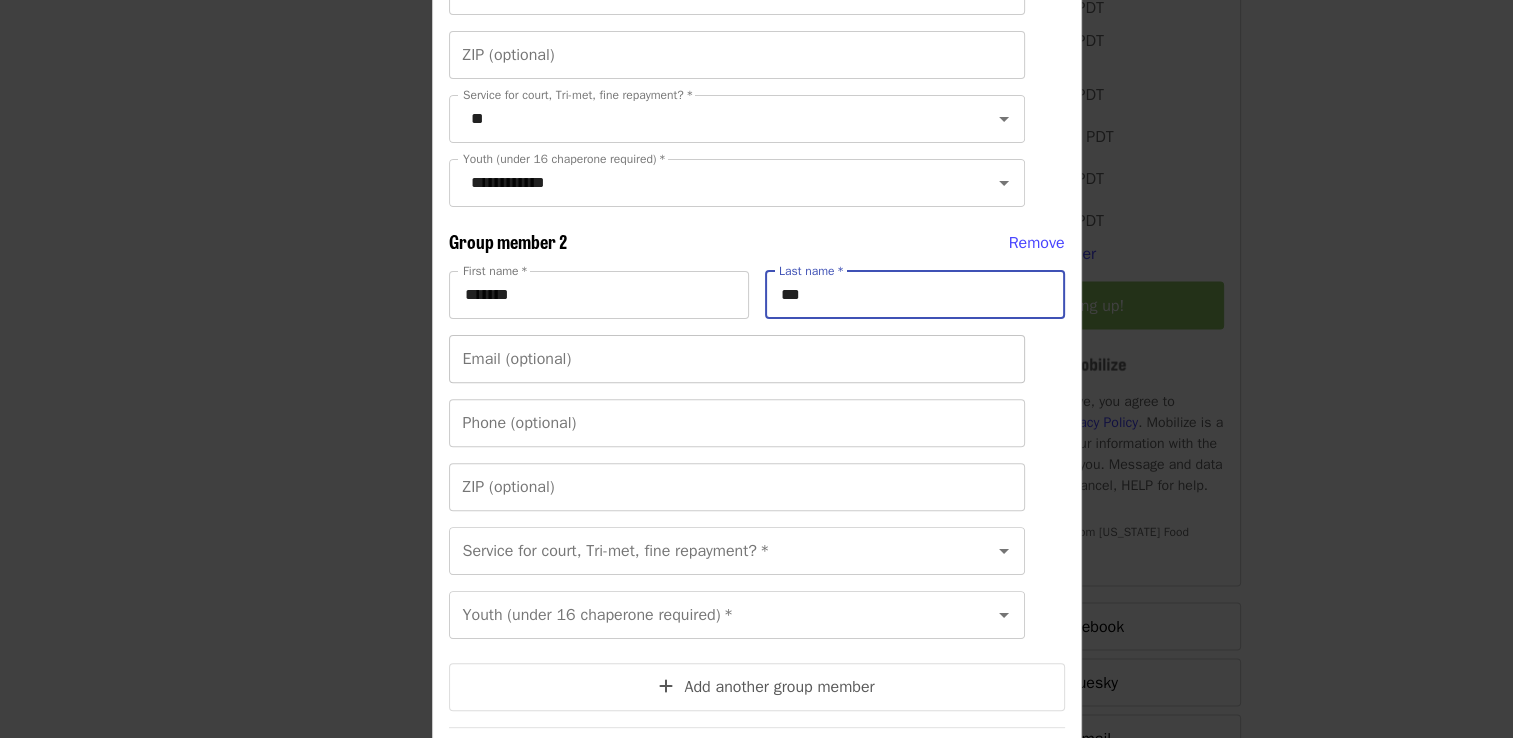 type on "***" 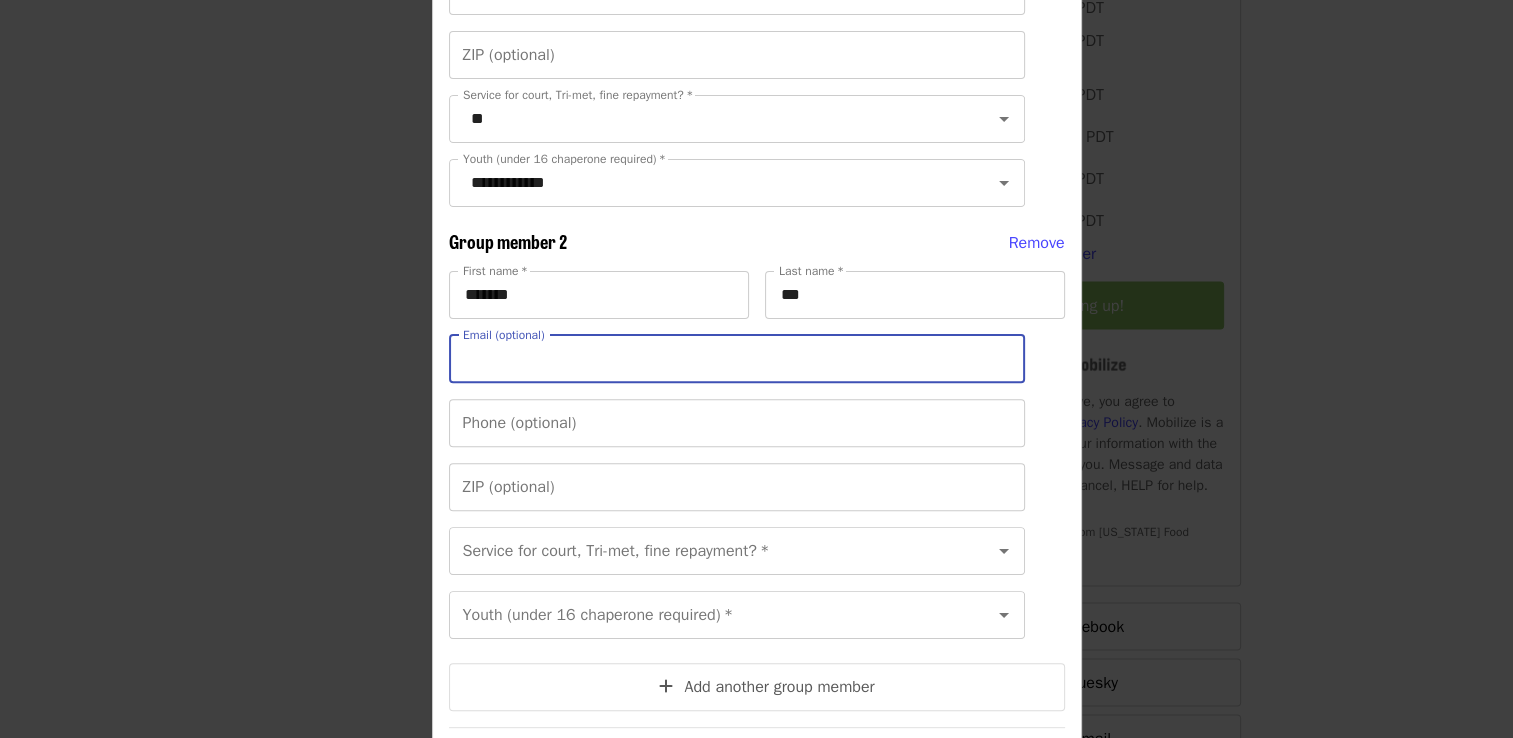 click on "Email (optional)" at bounding box center (737, 359) 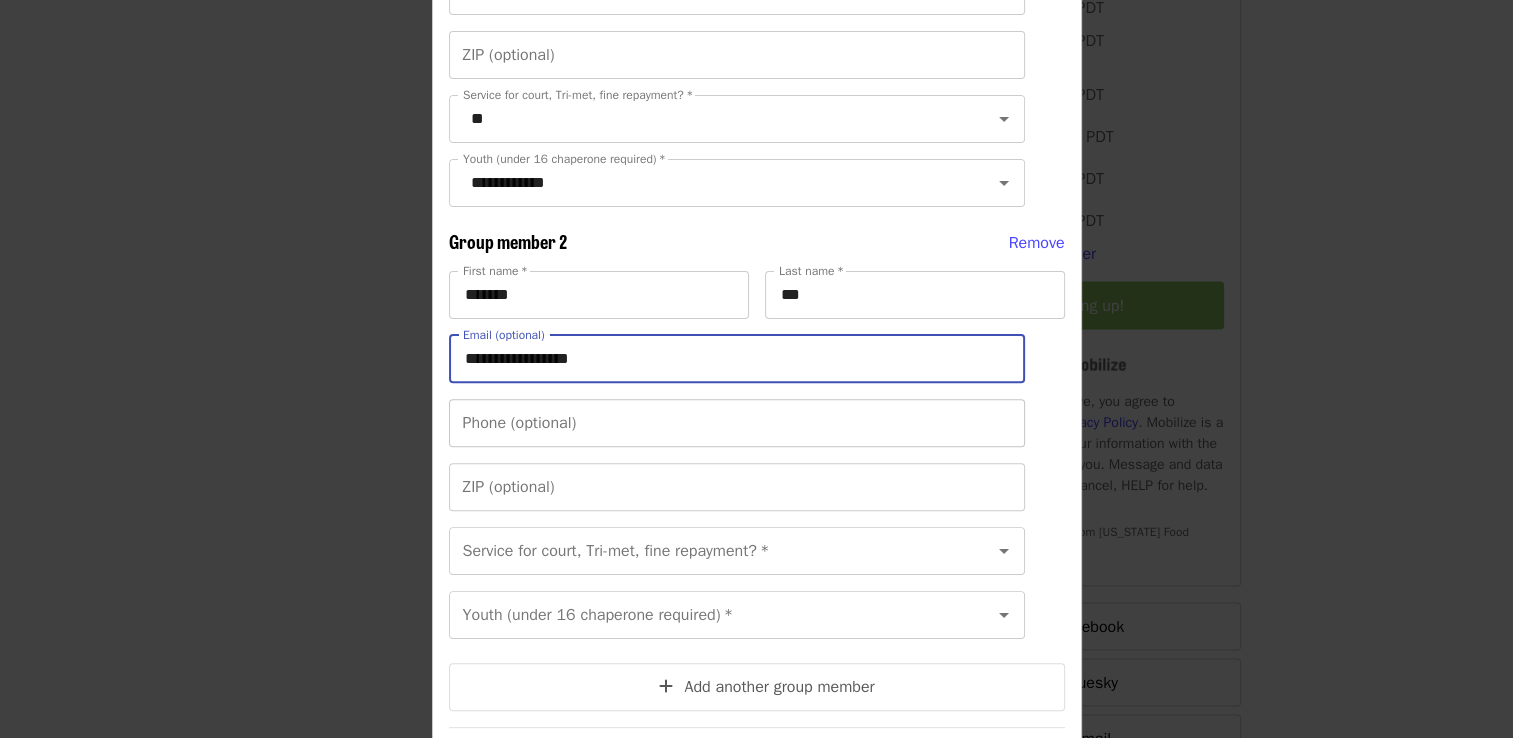 scroll, scrollTop: 800, scrollLeft: 0, axis: vertical 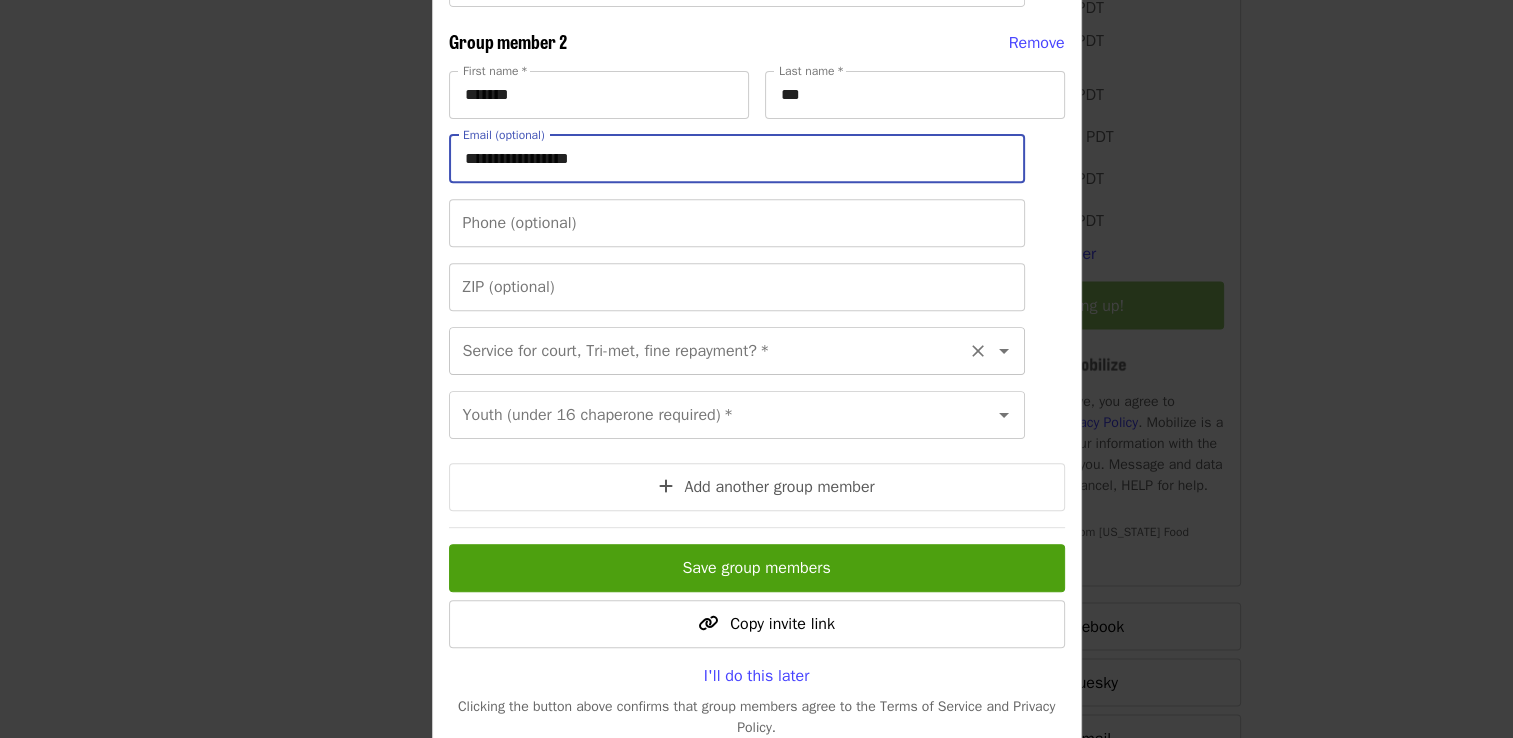 click 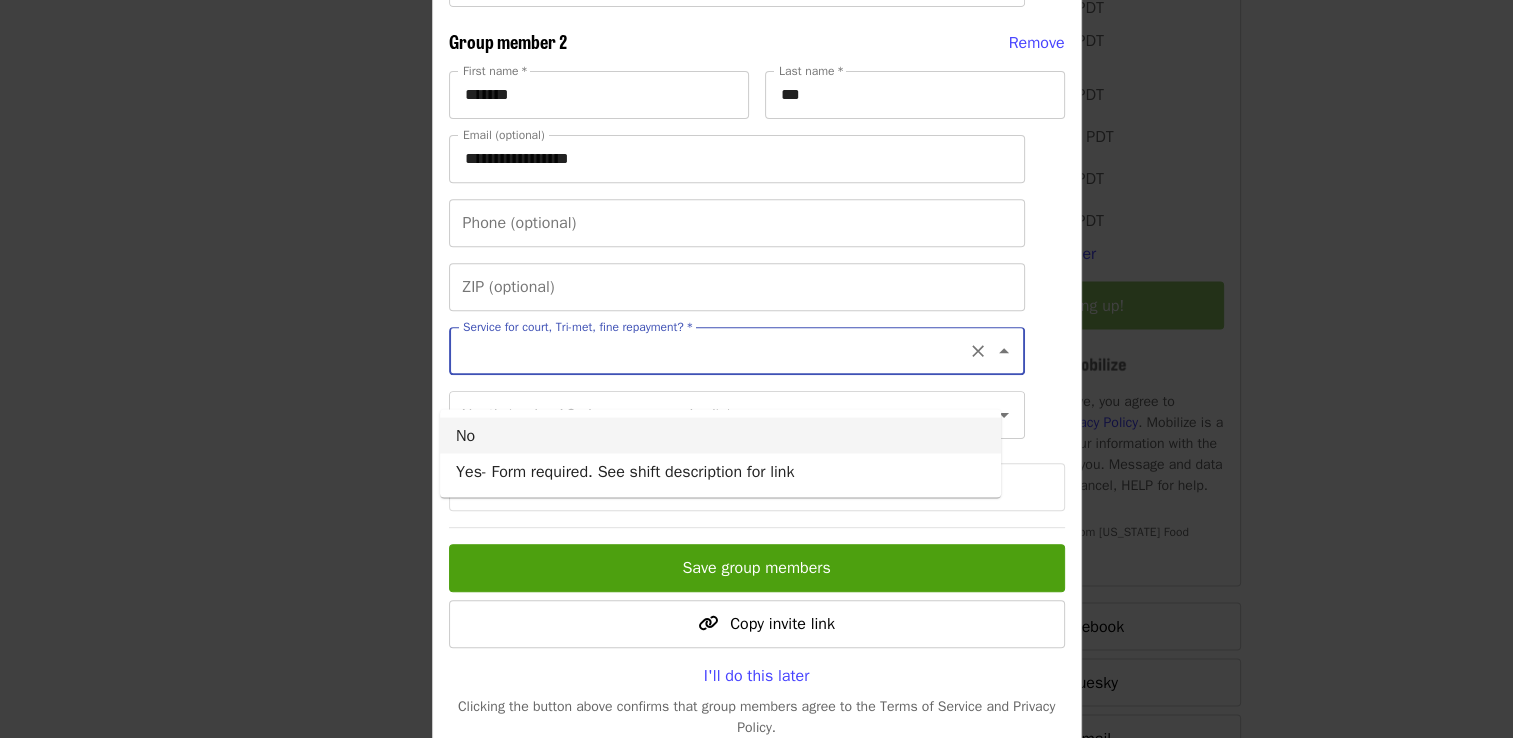click on "No" at bounding box center [720, 436] 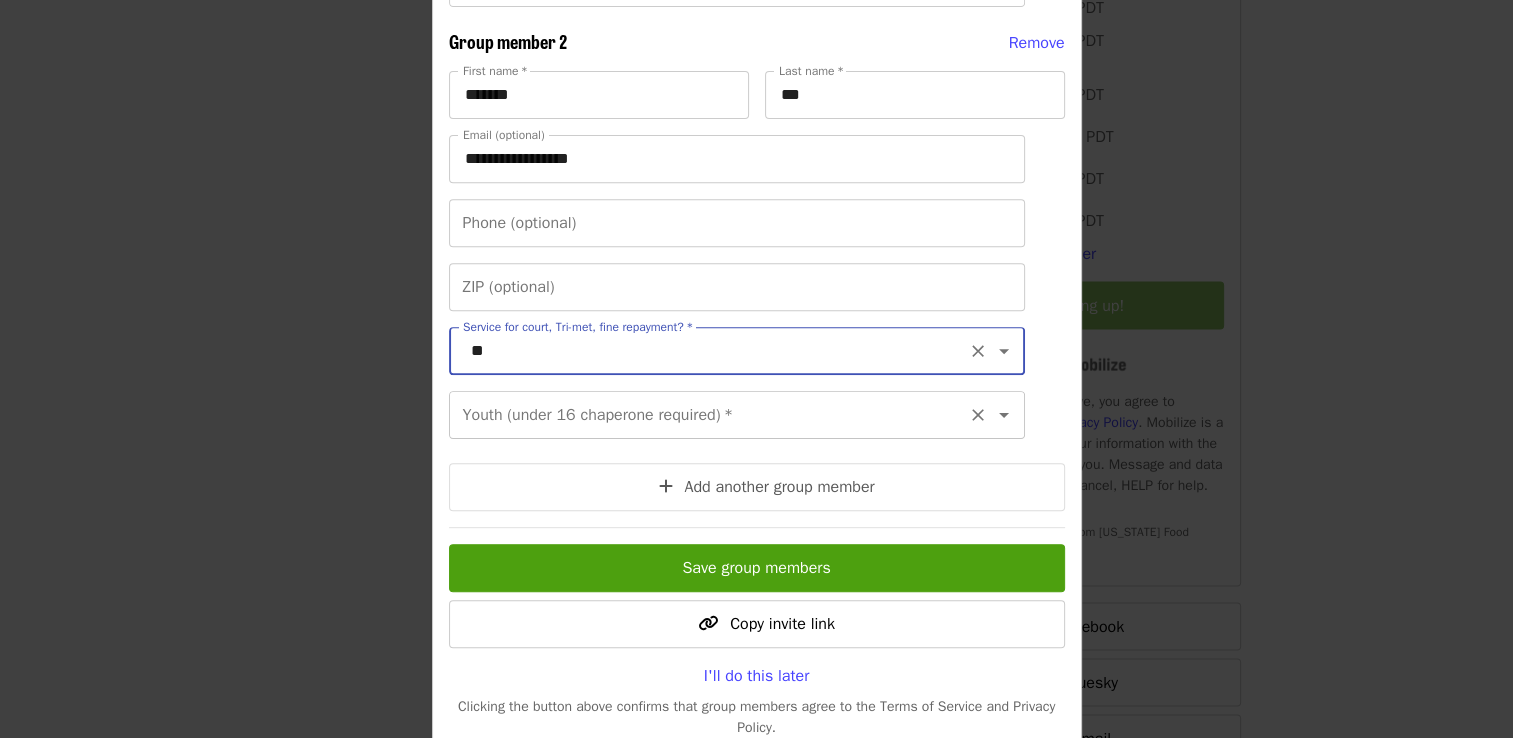 click on "Youth (under 16 chaperone required)   *" at bounding box center [712, 415] 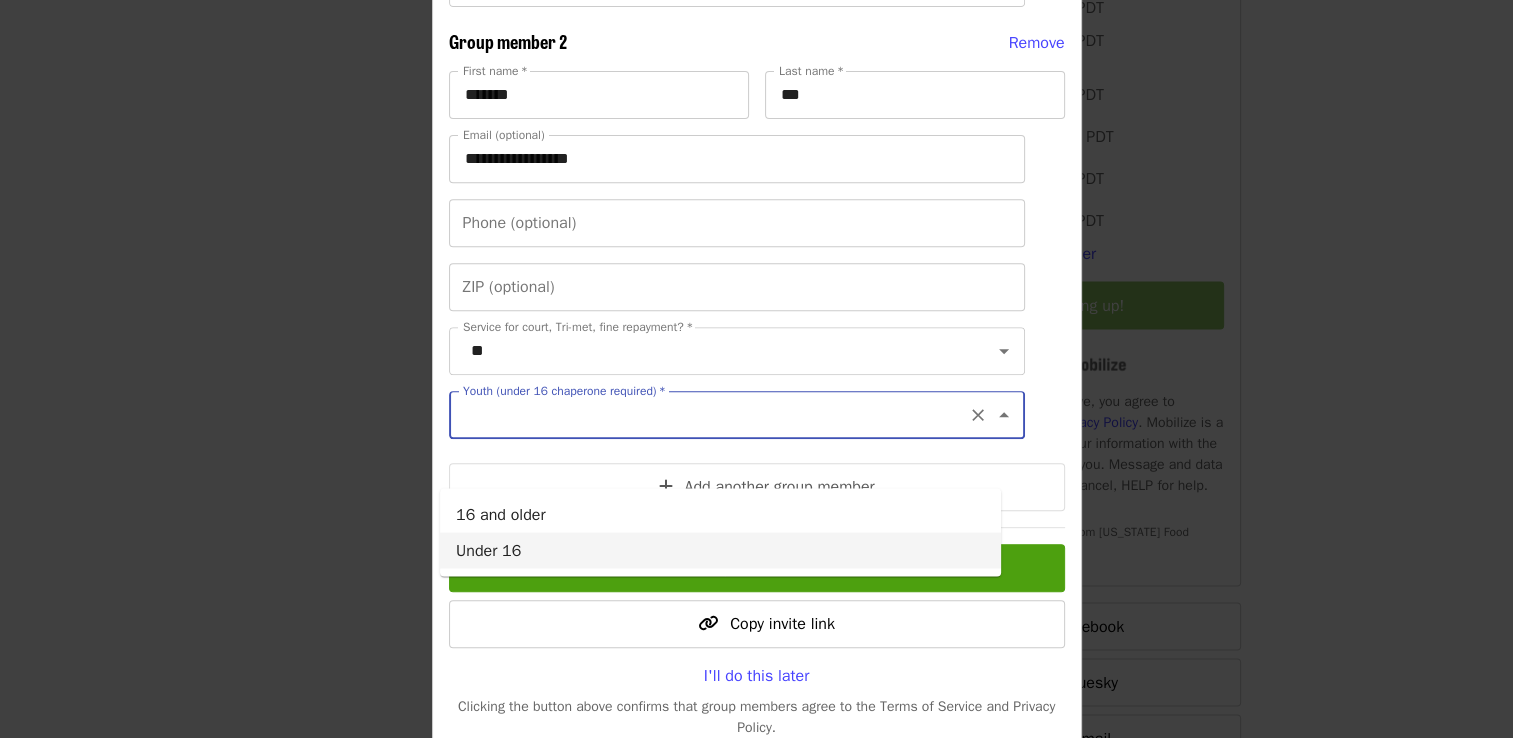 click on "Under 16" at bounding box center (720, 551) 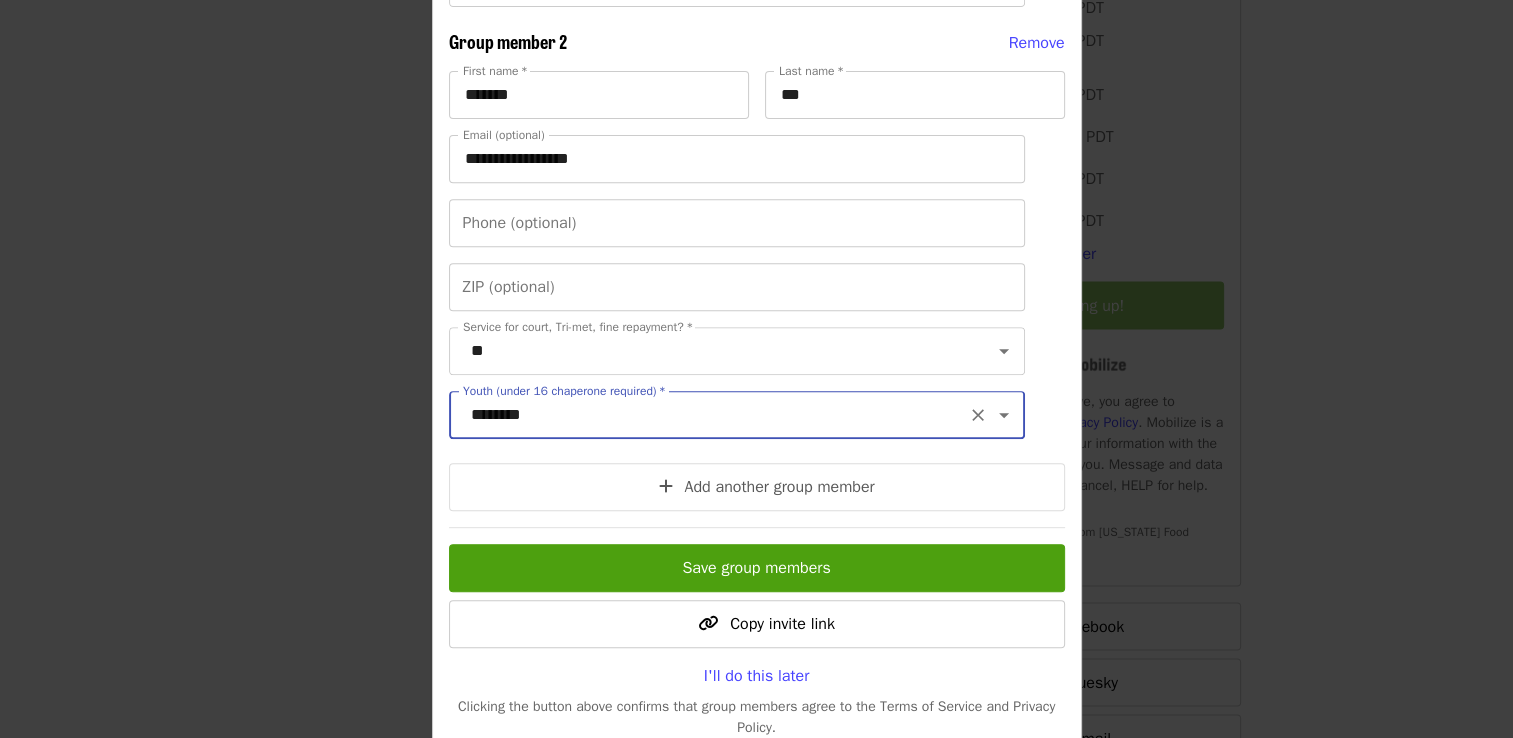 click 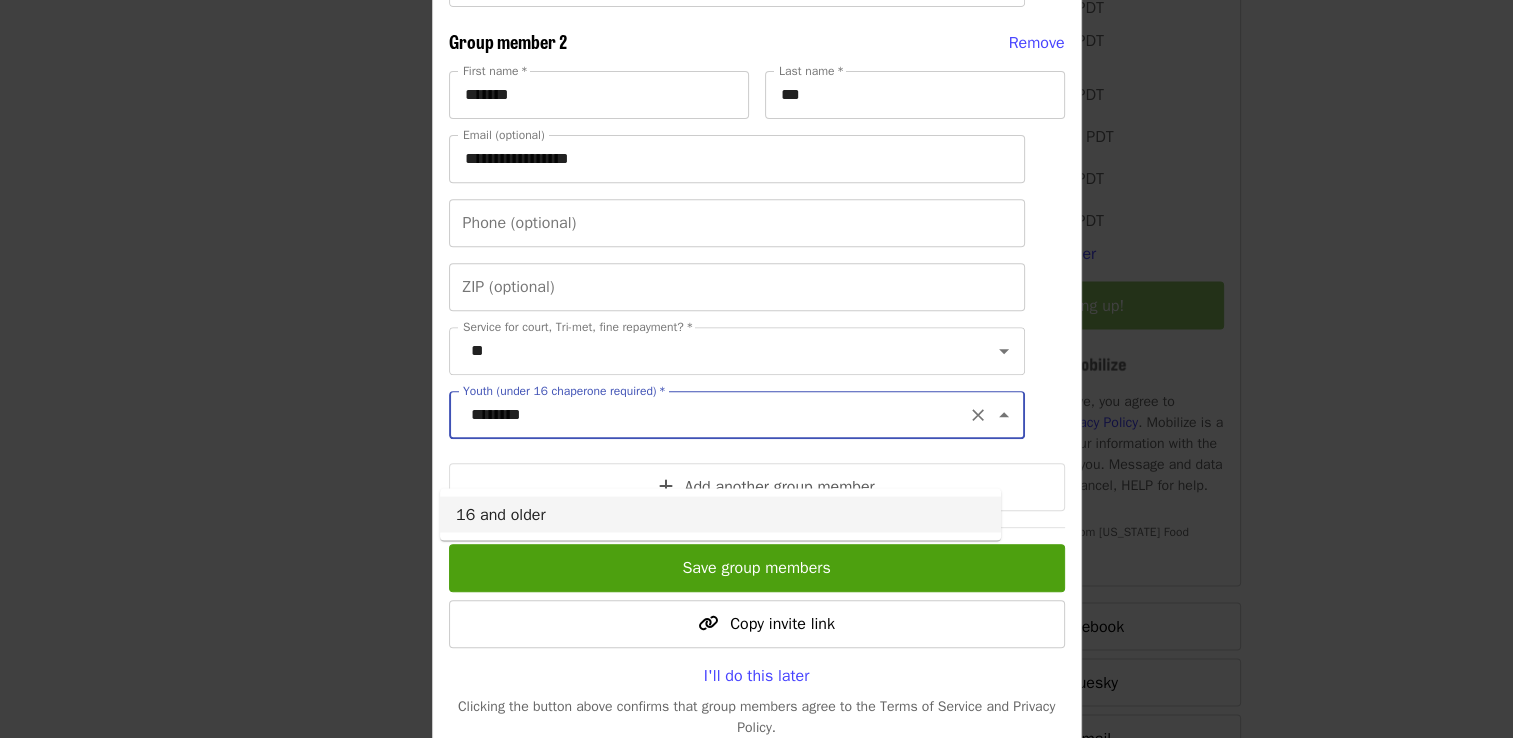 click on "16 and older" at bounding box center (720, 515) 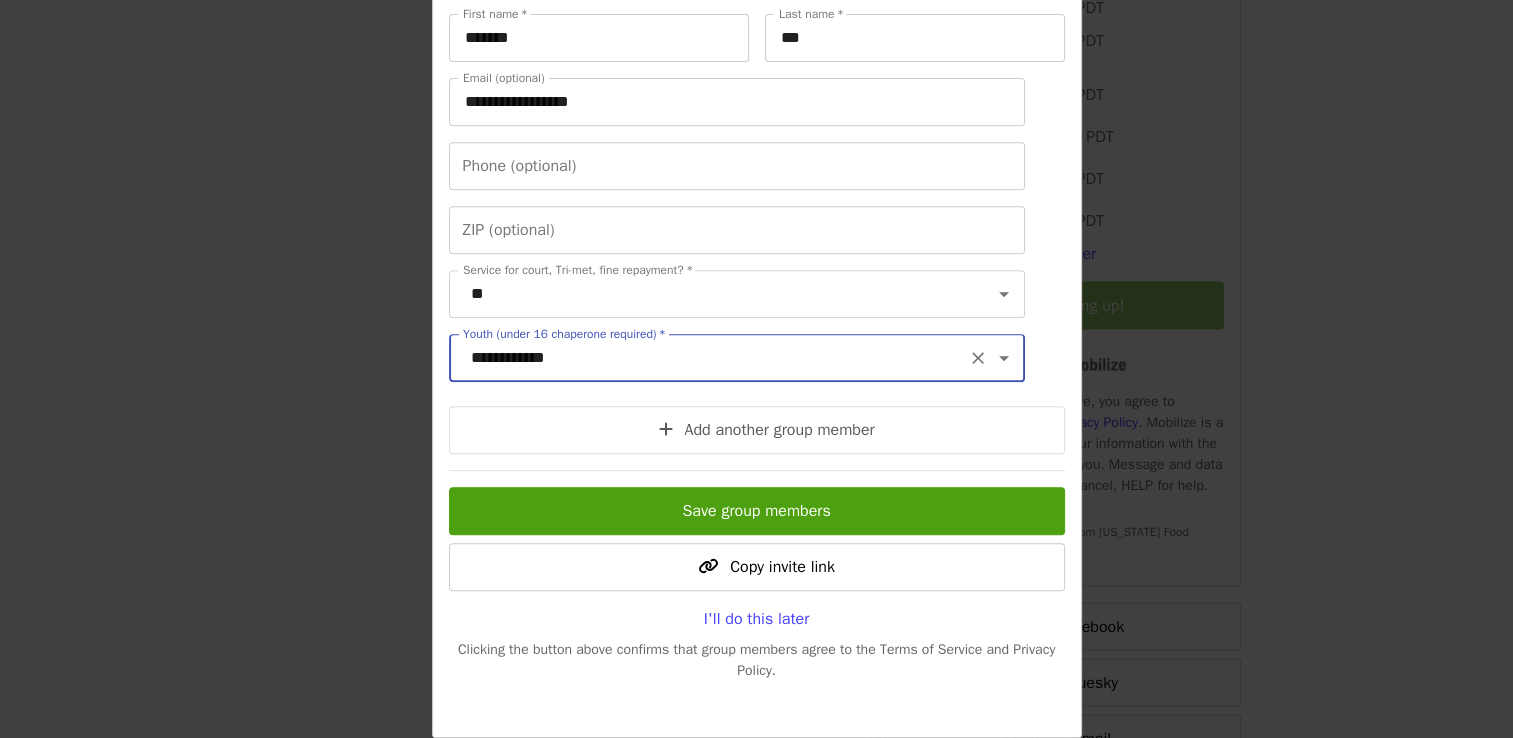 scroll, scrollTop: 916, scrollLeft: 0, axis: vertical 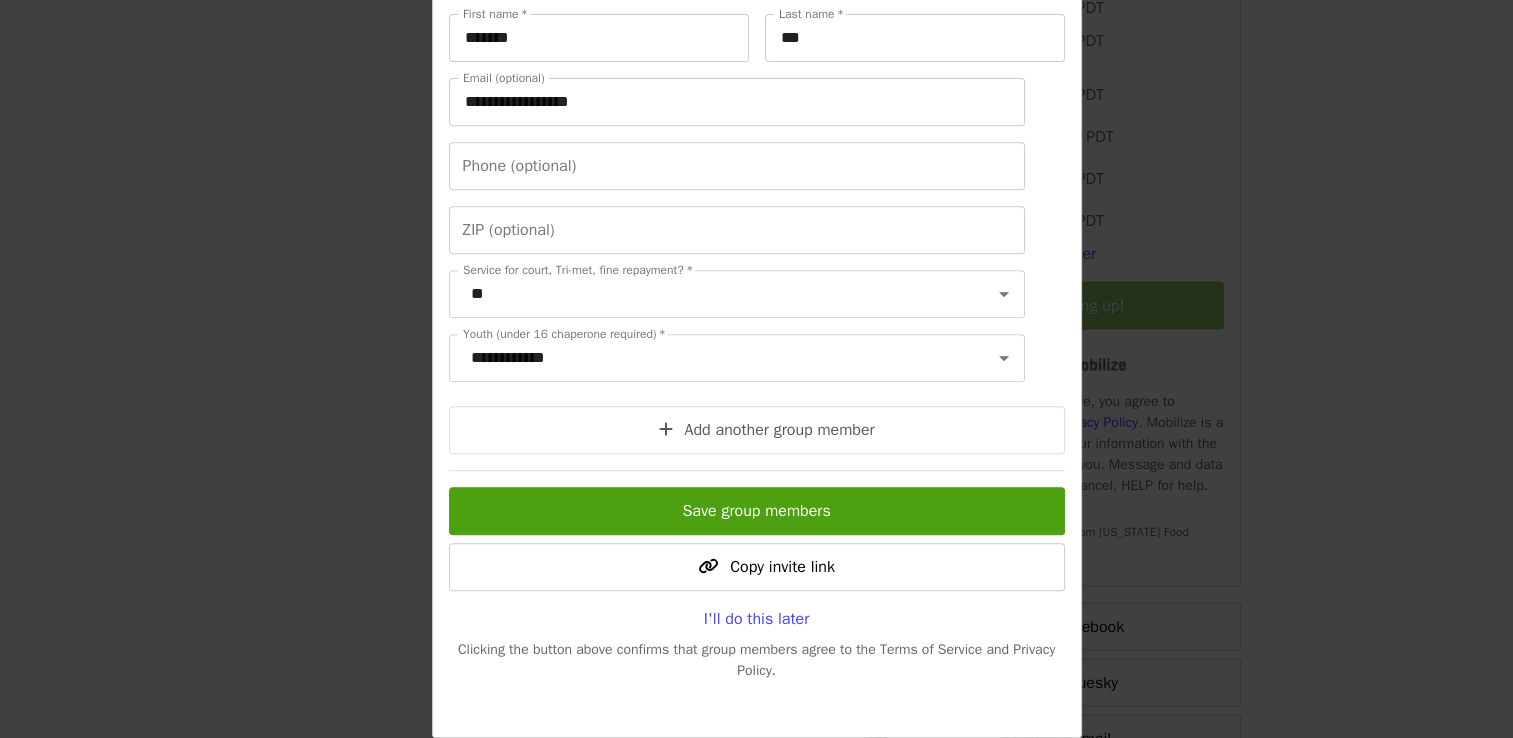 click on "**********" at bounding box center (756, 369) 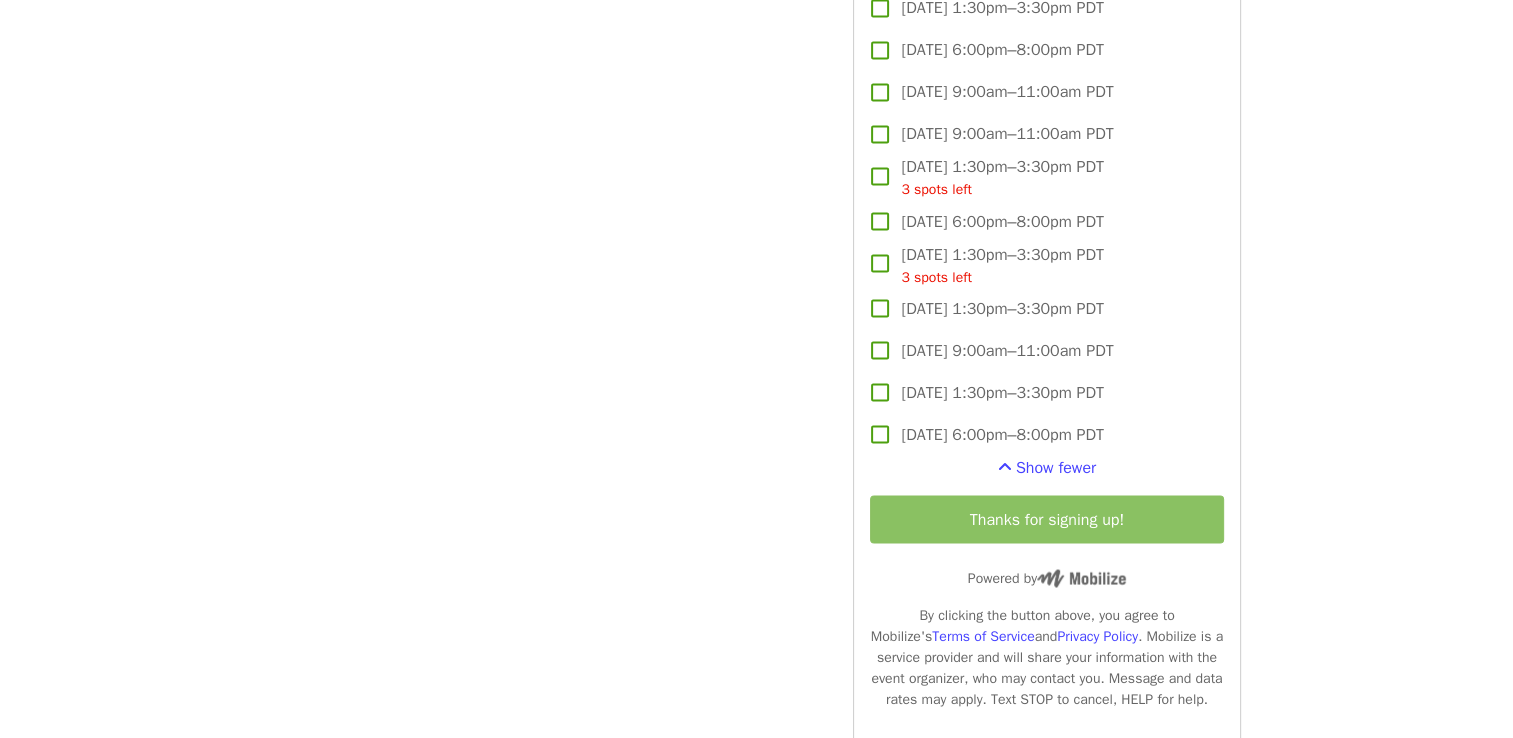 scroll, scrollTop: 4050, scrollLeft: 0, axis: vertical 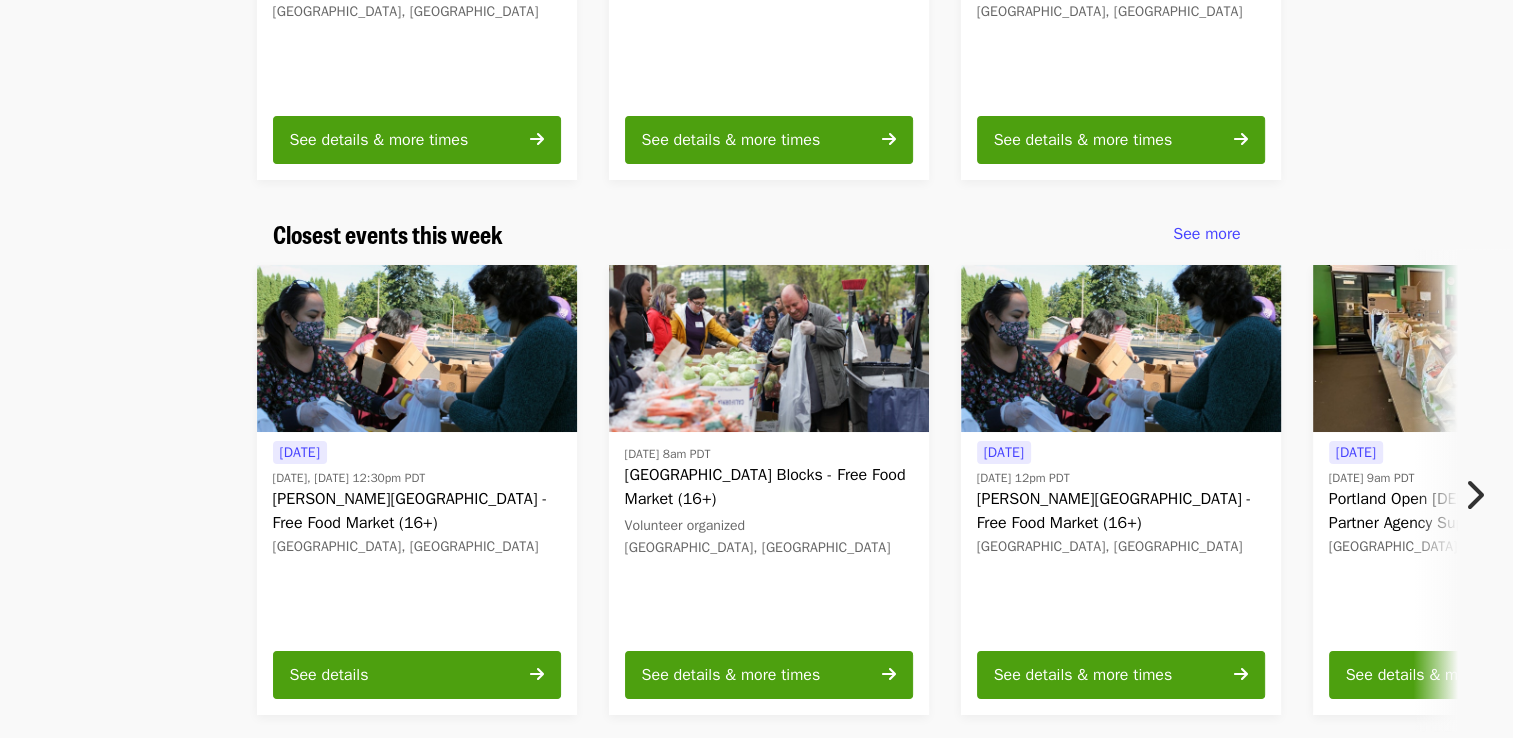 click at bounding box center (1480, 495) 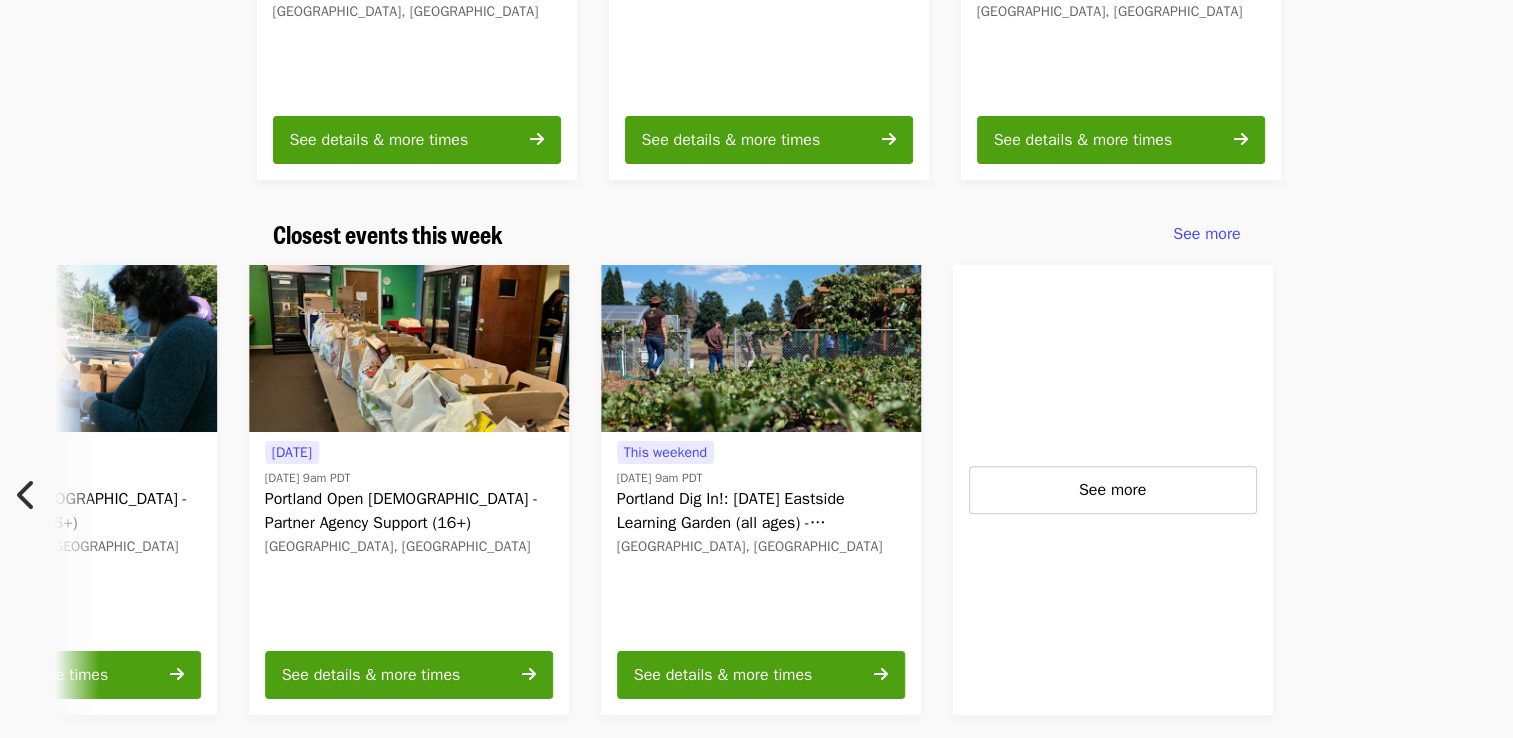 scroll, scrollTop: 0, scrollLeft: 1076, axis: horizontal 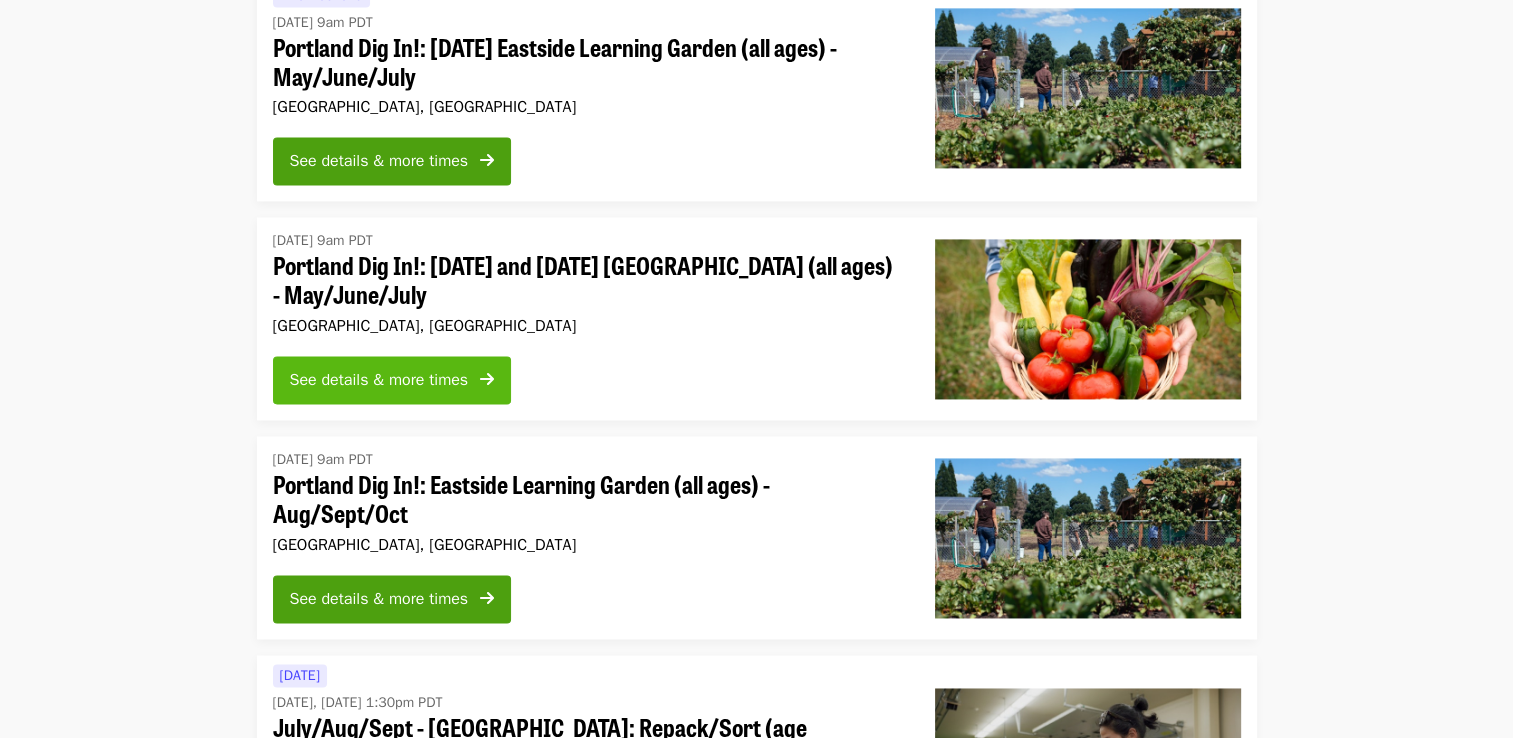 click on "See details & more times" at bounding box center [379, 380] 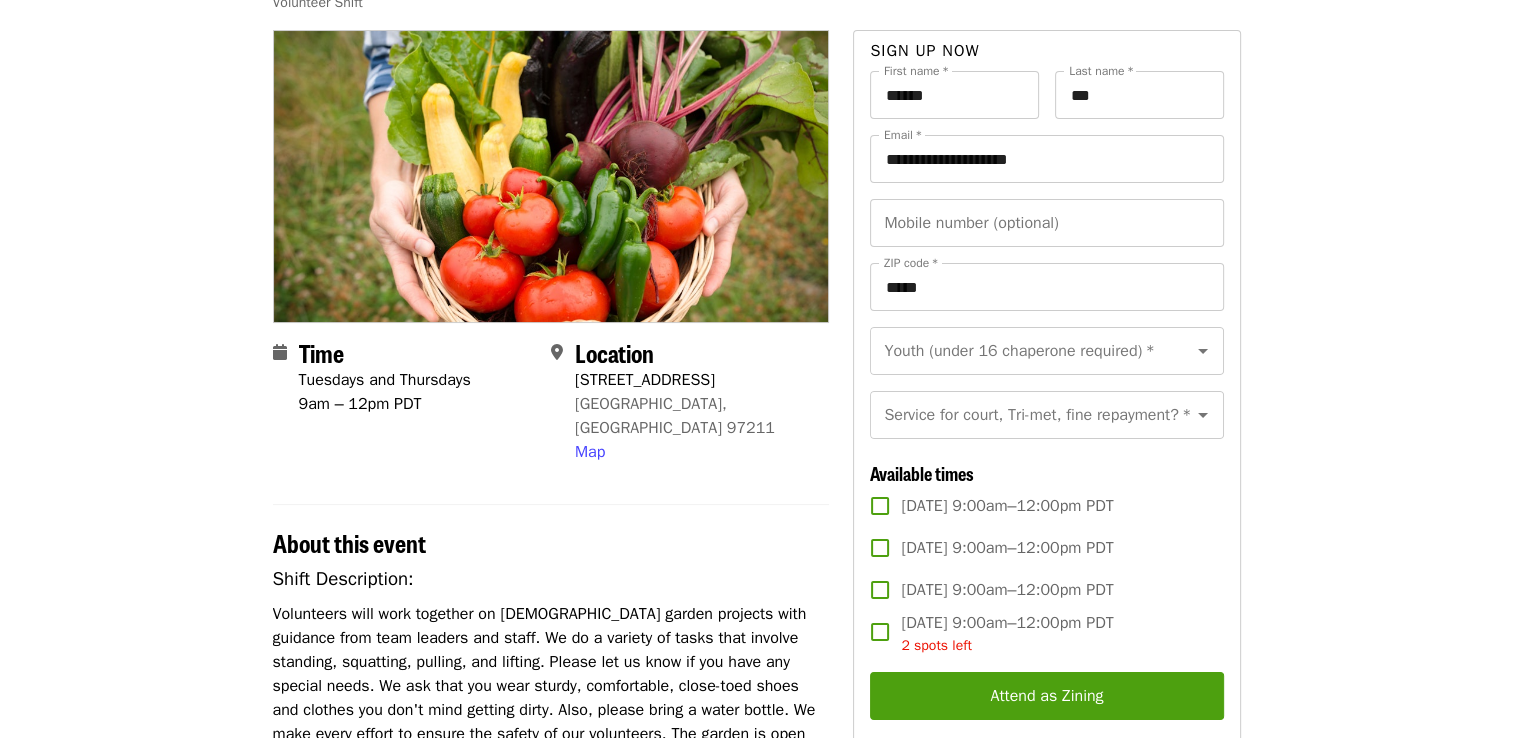 scroll, scrollTop: 200, scrollLeft: 0, axis: vertical 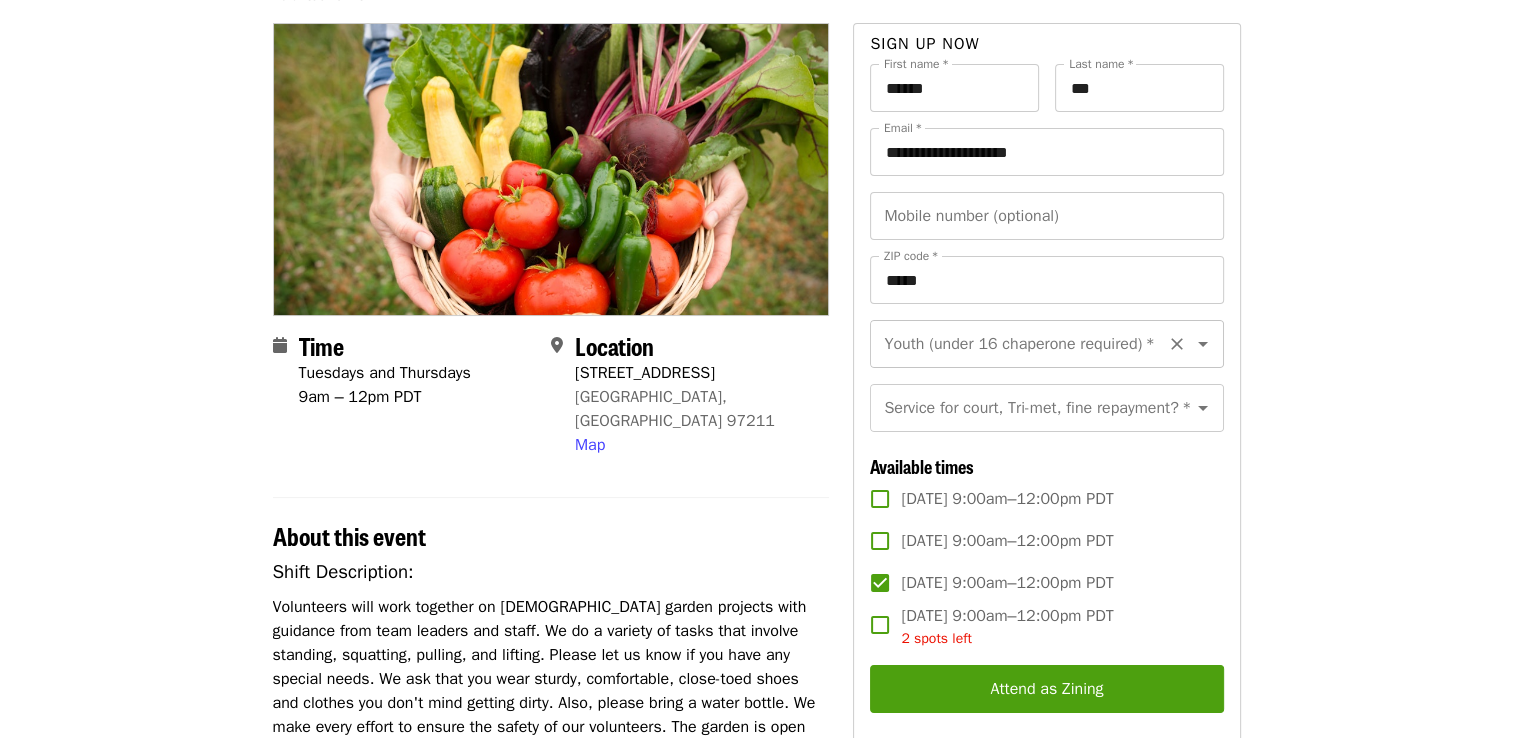 click 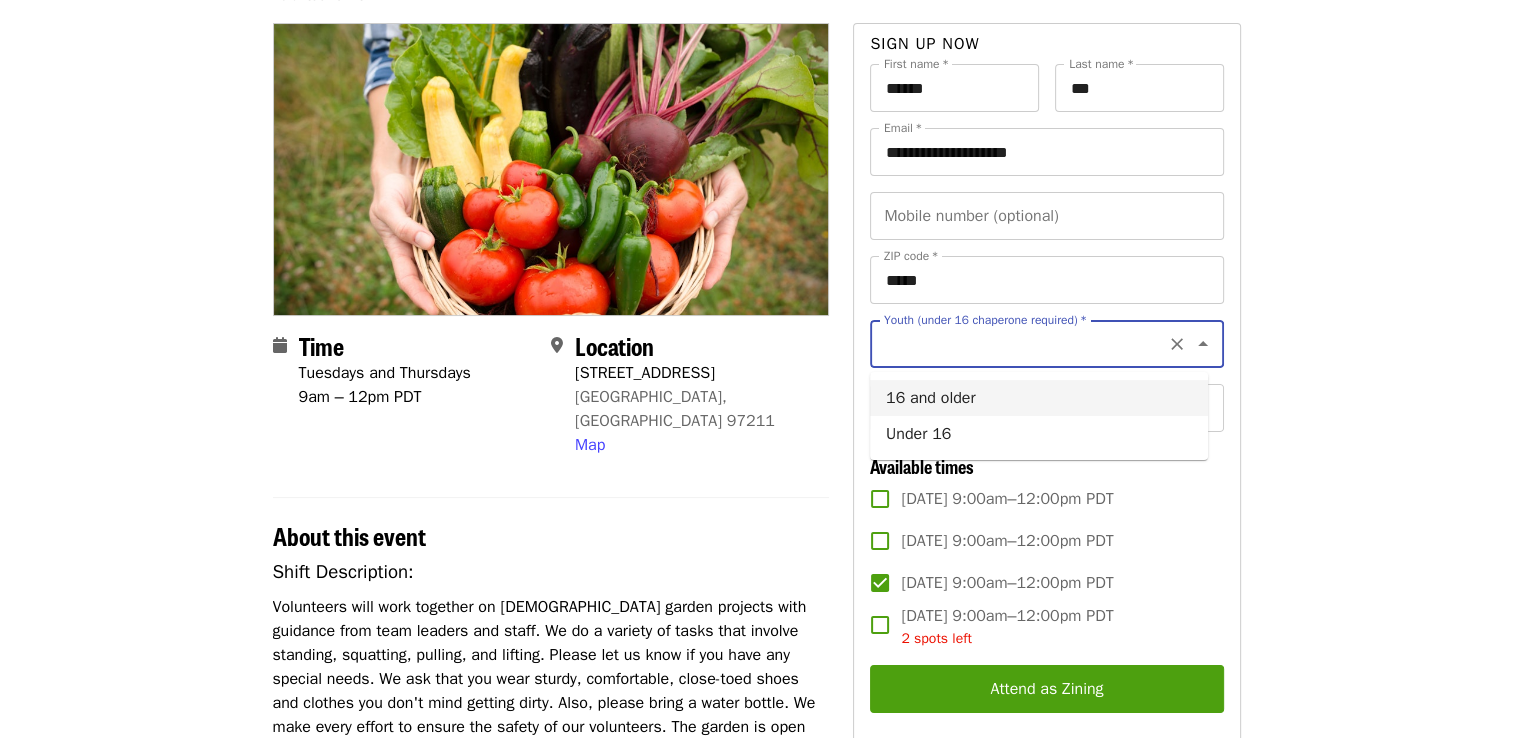 click on "16 and older" at bounding box center (1039, 398) 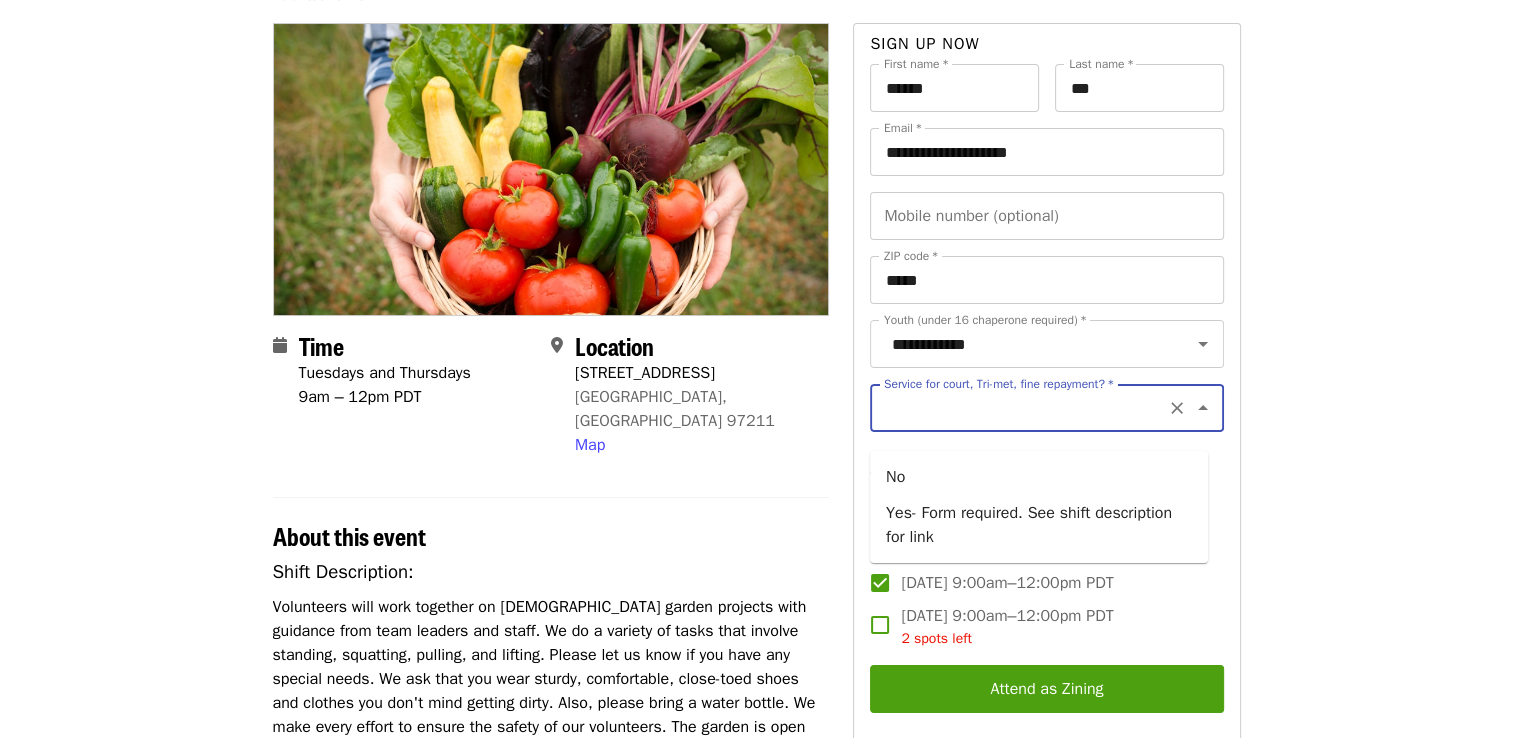 click on "Service for court, Tri-met, fine repayment?   *" at bounding box center (1022, 408) 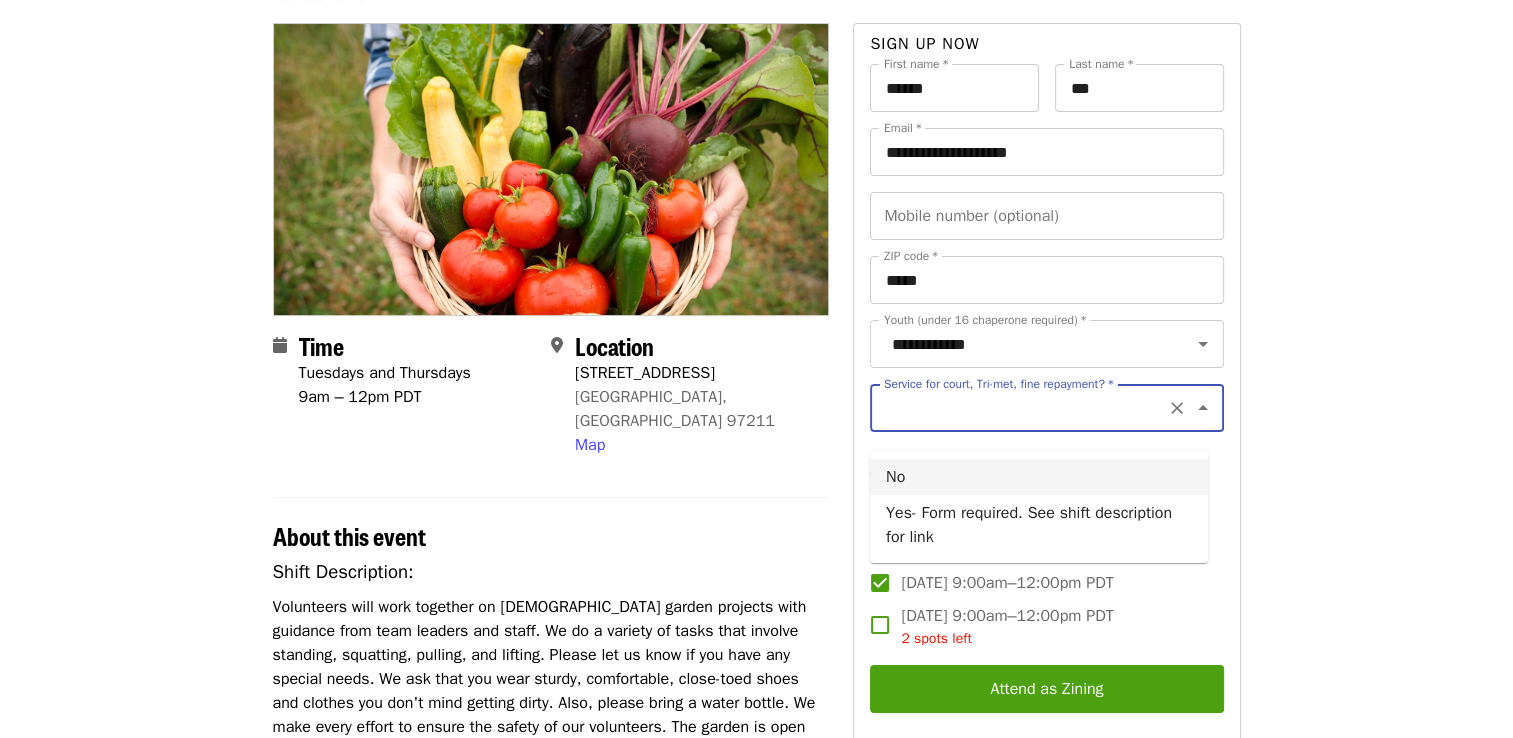 click on "No" at bounding box center (1039, 477) 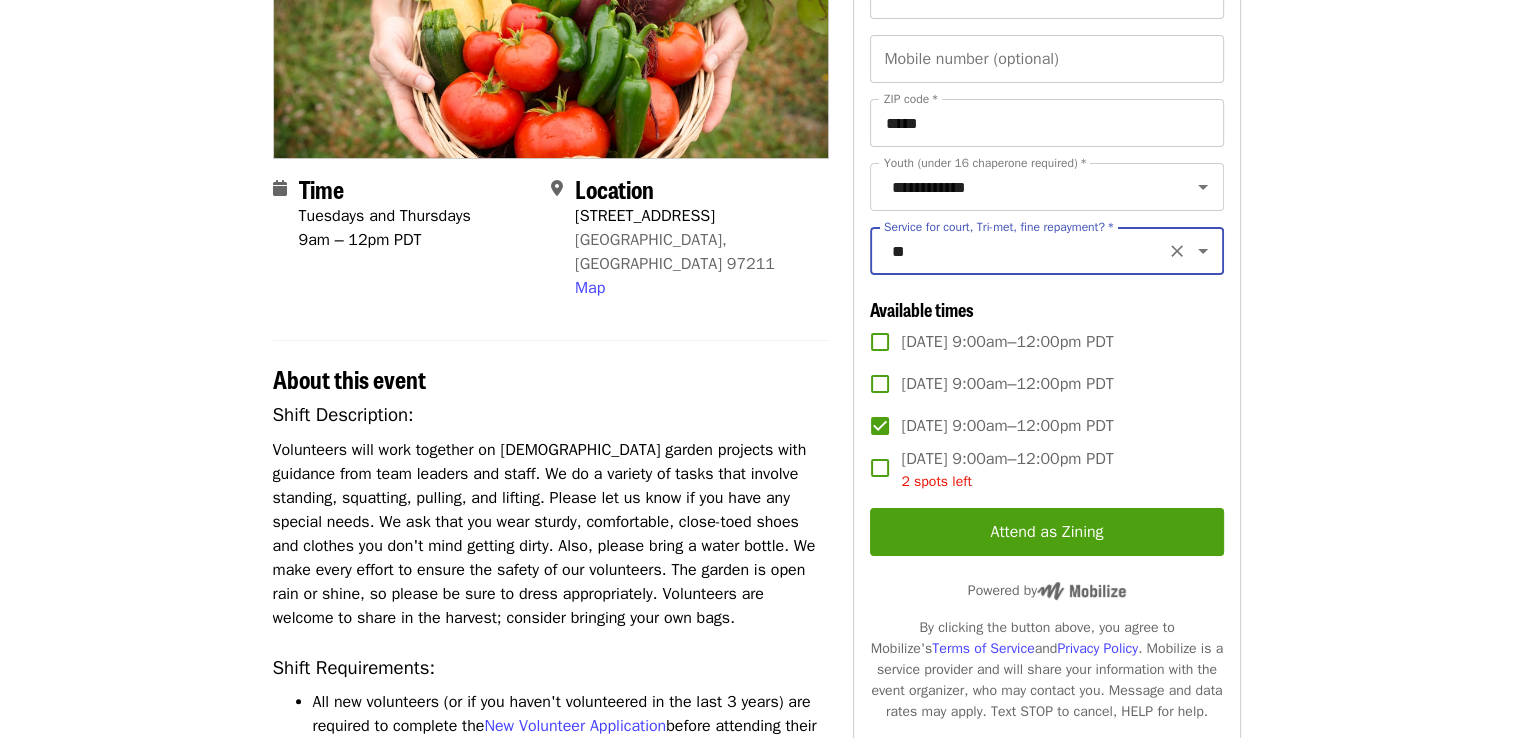 scroll, scrollTop: 600, scrollLeft: 0, axis: vertical 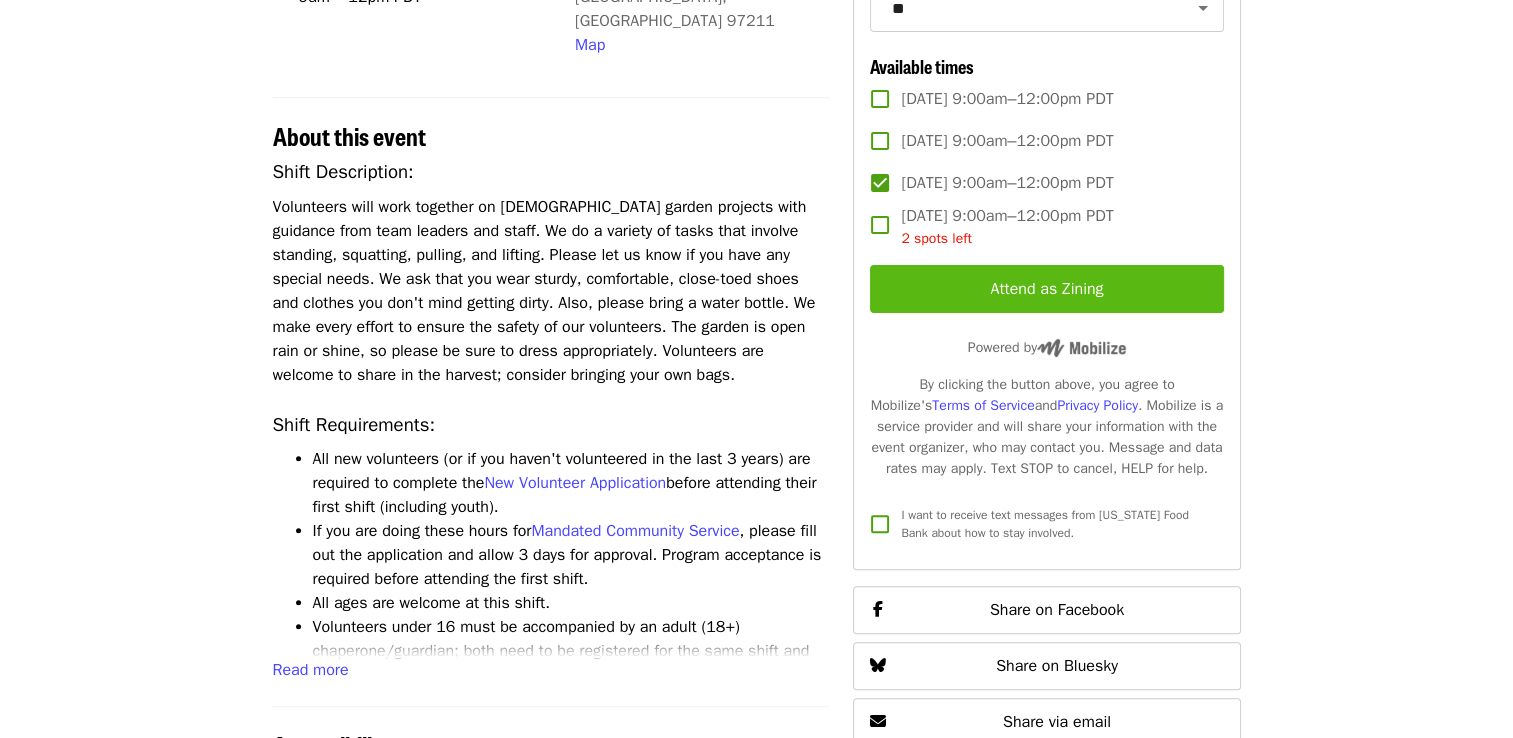 click on "Attend as Zining" at bounding box center [1046, 289] 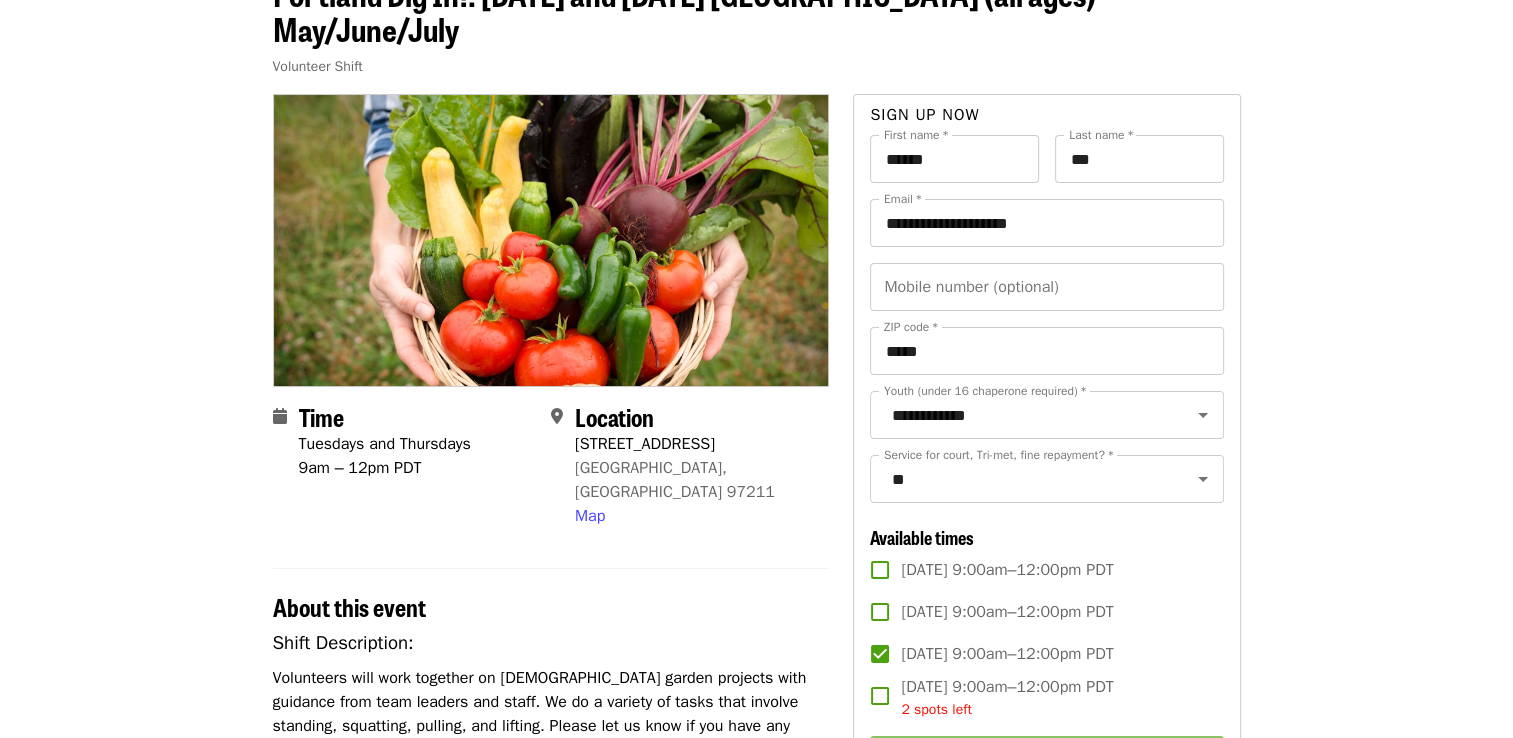 scroll, scrollTop: 0, scrollLeft: 0, axis: both 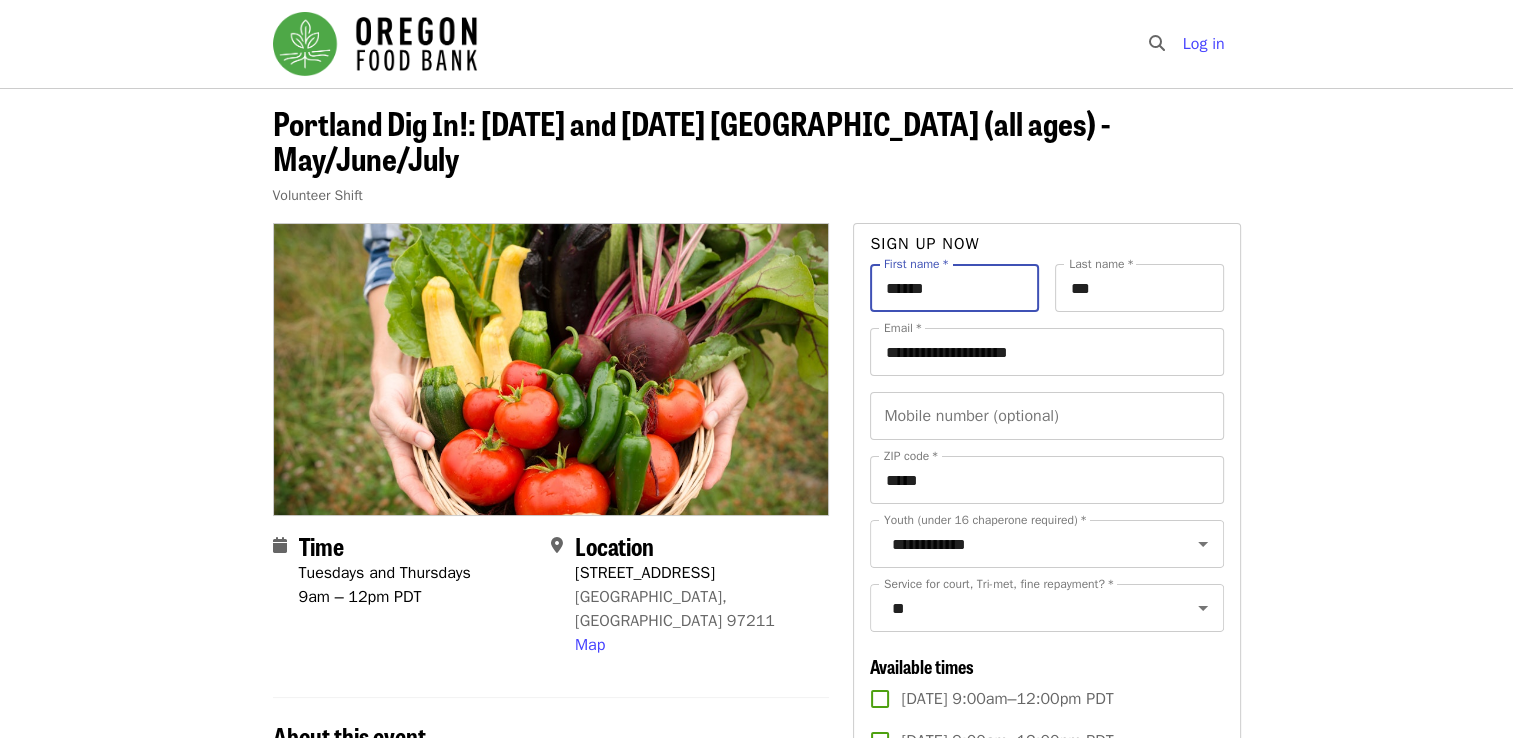 drag, startPoint x: 962, startPoint y: 278, endPoint x: 782, endPoint y: 274, distance: 180.04443 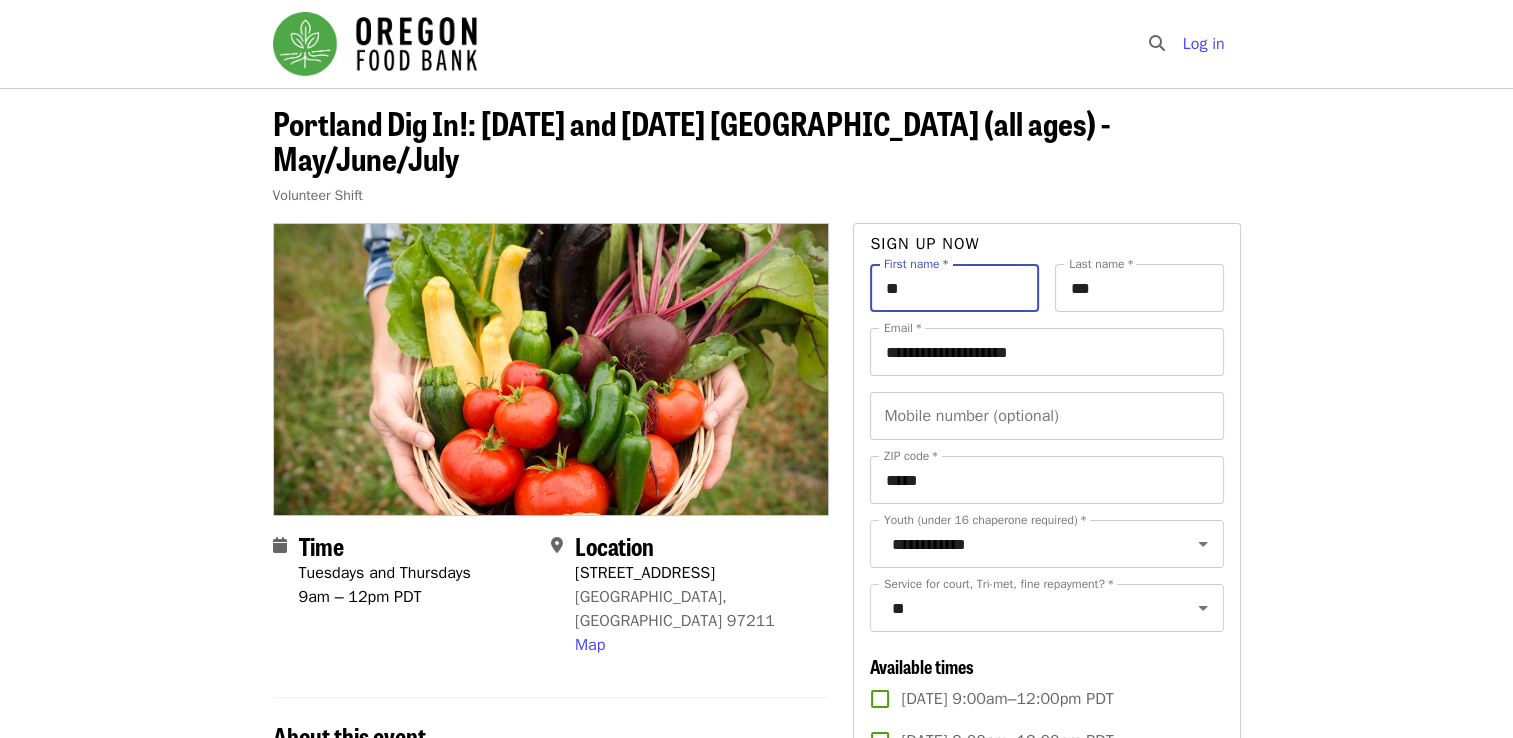 type on "*" 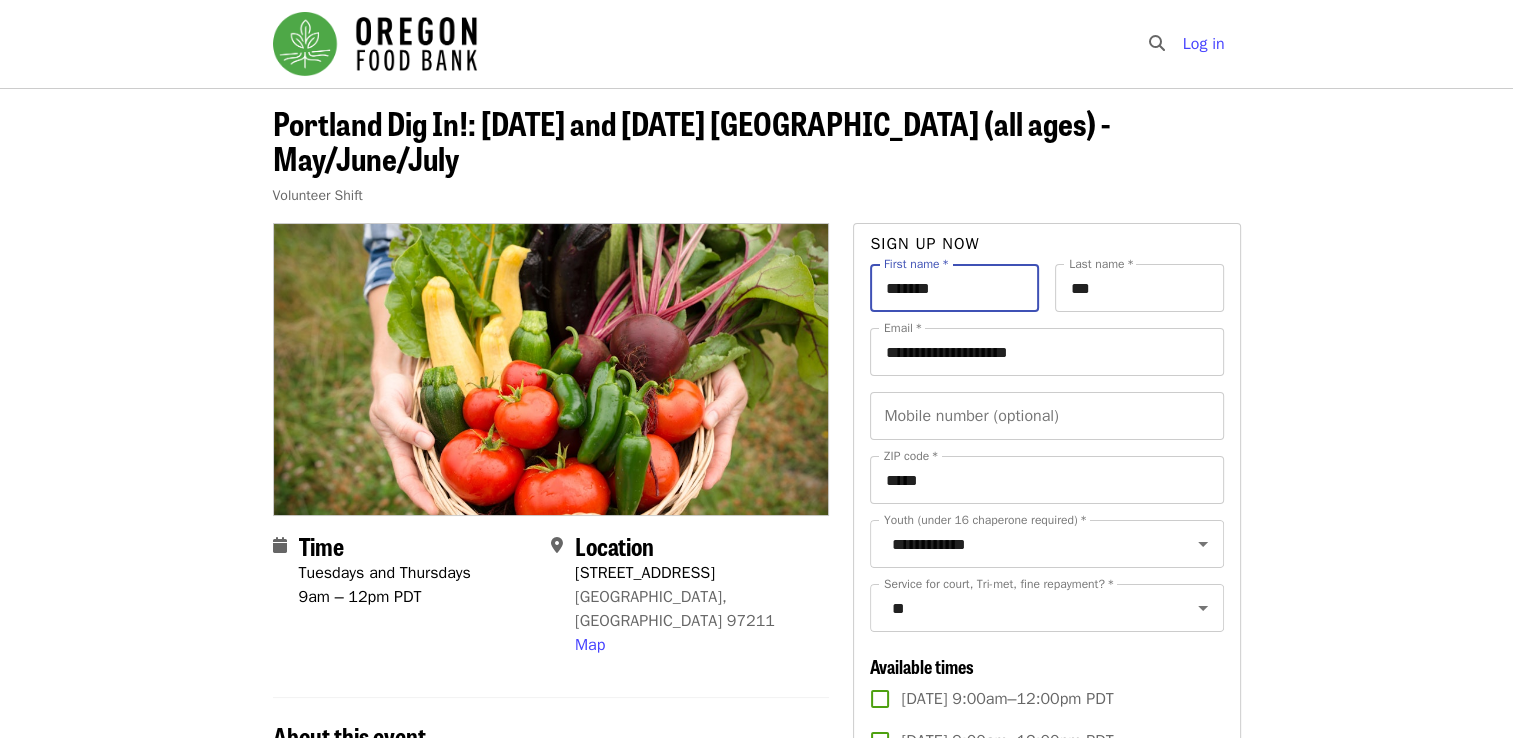 type on "*******" 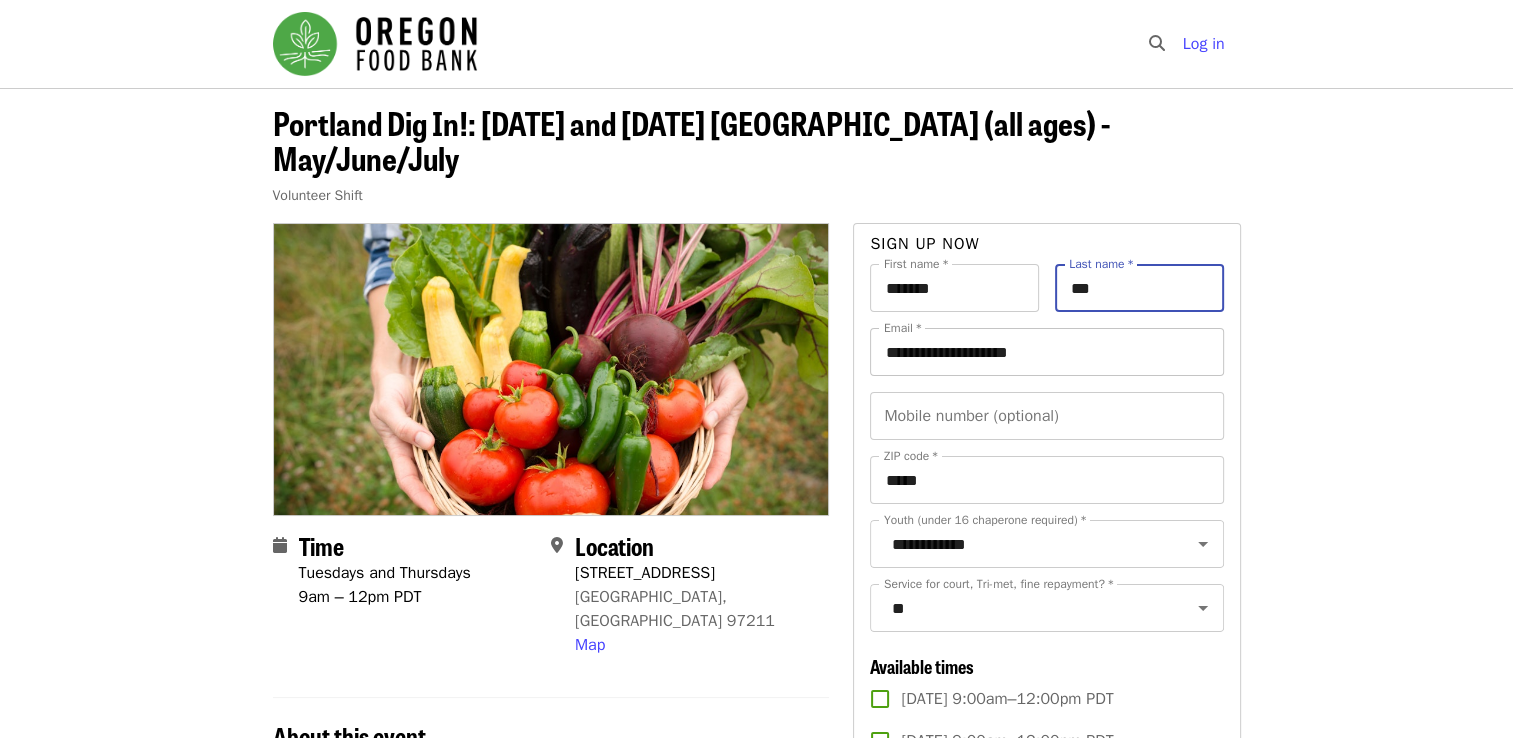 type on "***" 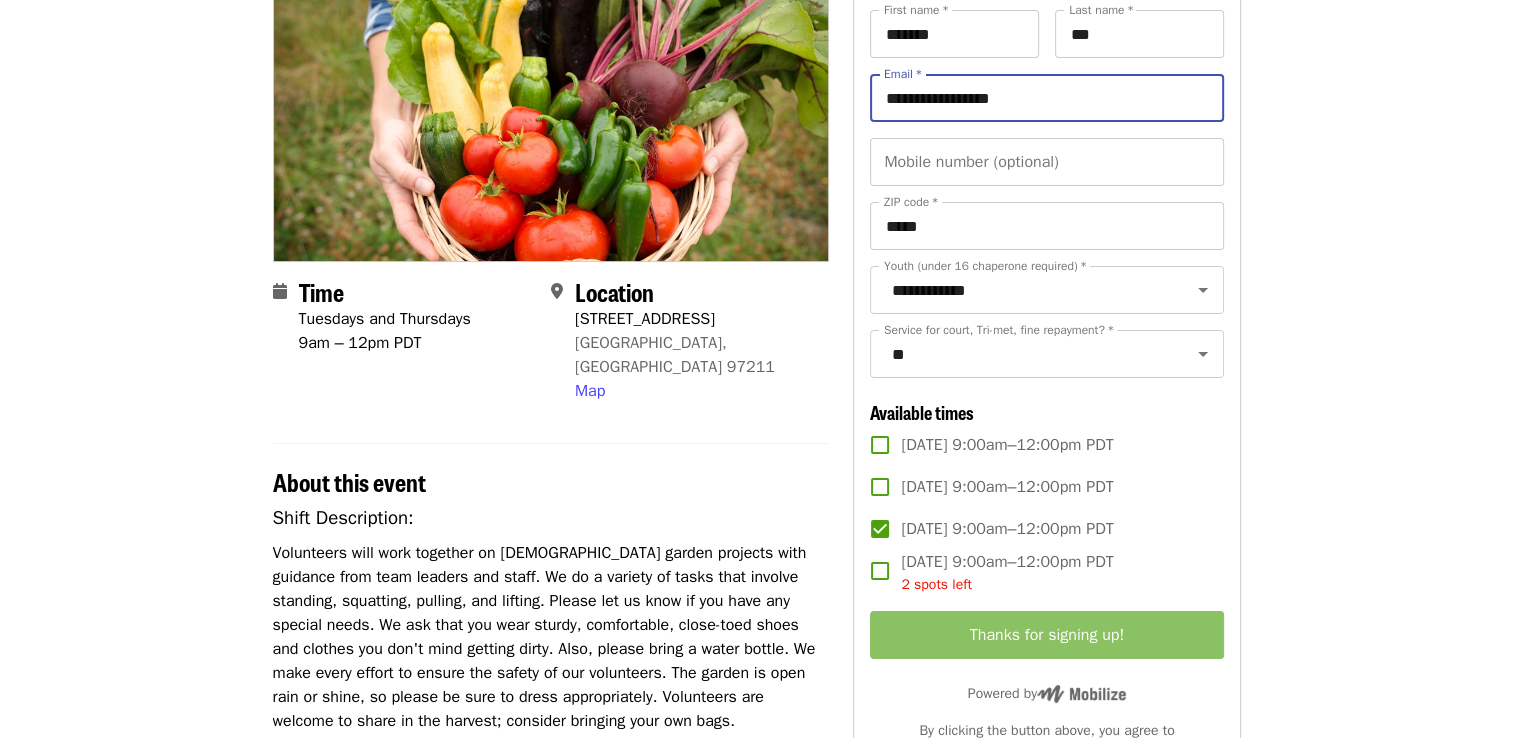 scroll, scrollTop: 300, scrollLeft: 0, axis: vertical 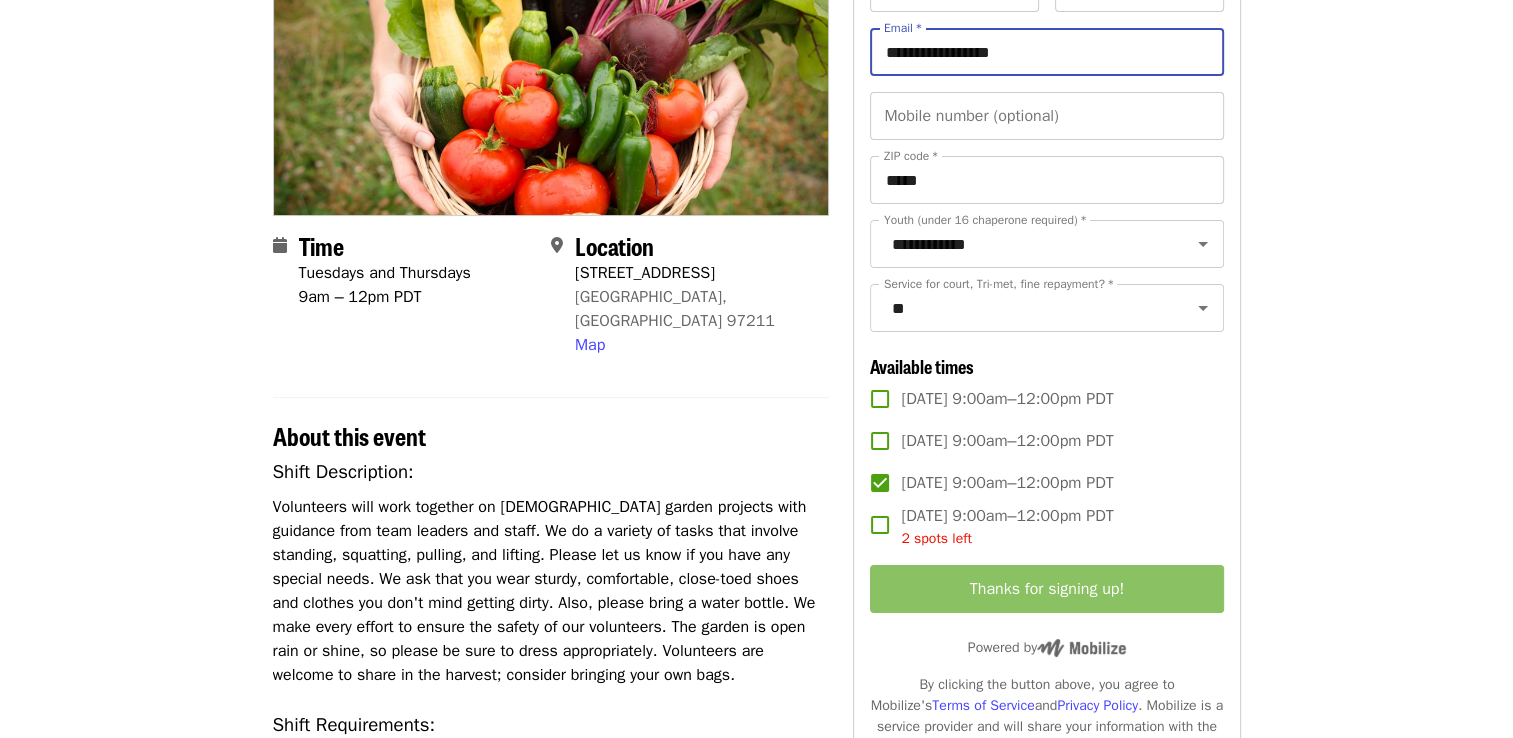 type on "**********" 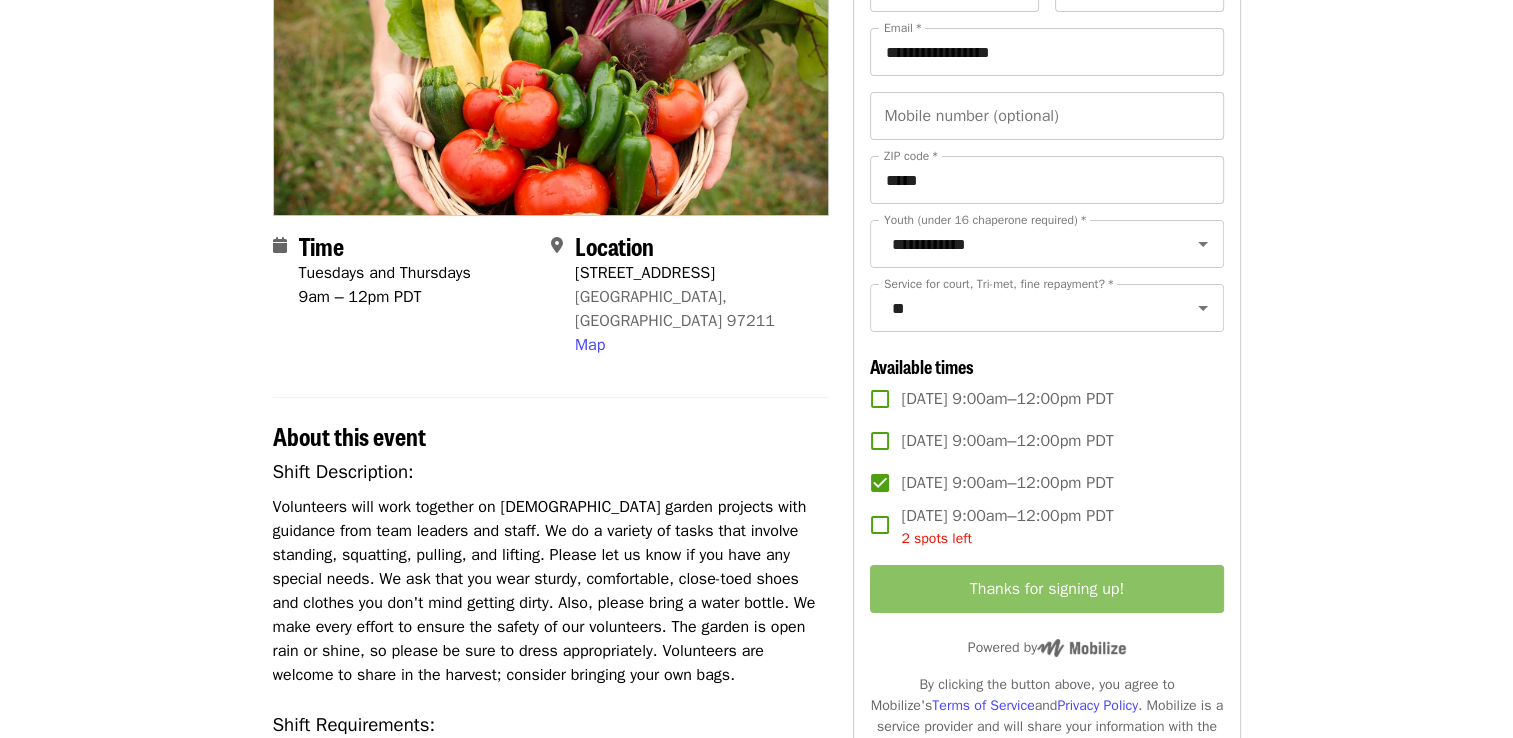 click on "Portland Dig In!: Tuesday and Thursday Eastside Learning Garden (all ages) - May/June/July Volunteer Shift Time Tuesdays and Thursdays 9am – 12pm PDT Location 7910 NE 33rd Dr Portland, OR 97211 Map About this event Shift Description:
Volunteers will work together on seasonal garden projects with guidance from team leaders and staff. We do a variety of tasks that involve standing, squatting, pulling, and lifting. Please let us know if you have any special needs. We ask that you wear sturdy, comfortable, close-toed shoes and clothes you don't mind getting dirty. Also, please bring a water bottle. We make every effort to ensure the safety of our volunteers. The garden is open rain or shine, so please be sure to dress appropriately. Volunteers are welcome to share in the harvest; consider bringing your own bags.
Shift Requirements:
All new volunteers (or if you haven't volunteered in the last 3 years) are required to complete the  New Volunteer Application
If you are doing these hours for
or" at bounding box center [756, 756] 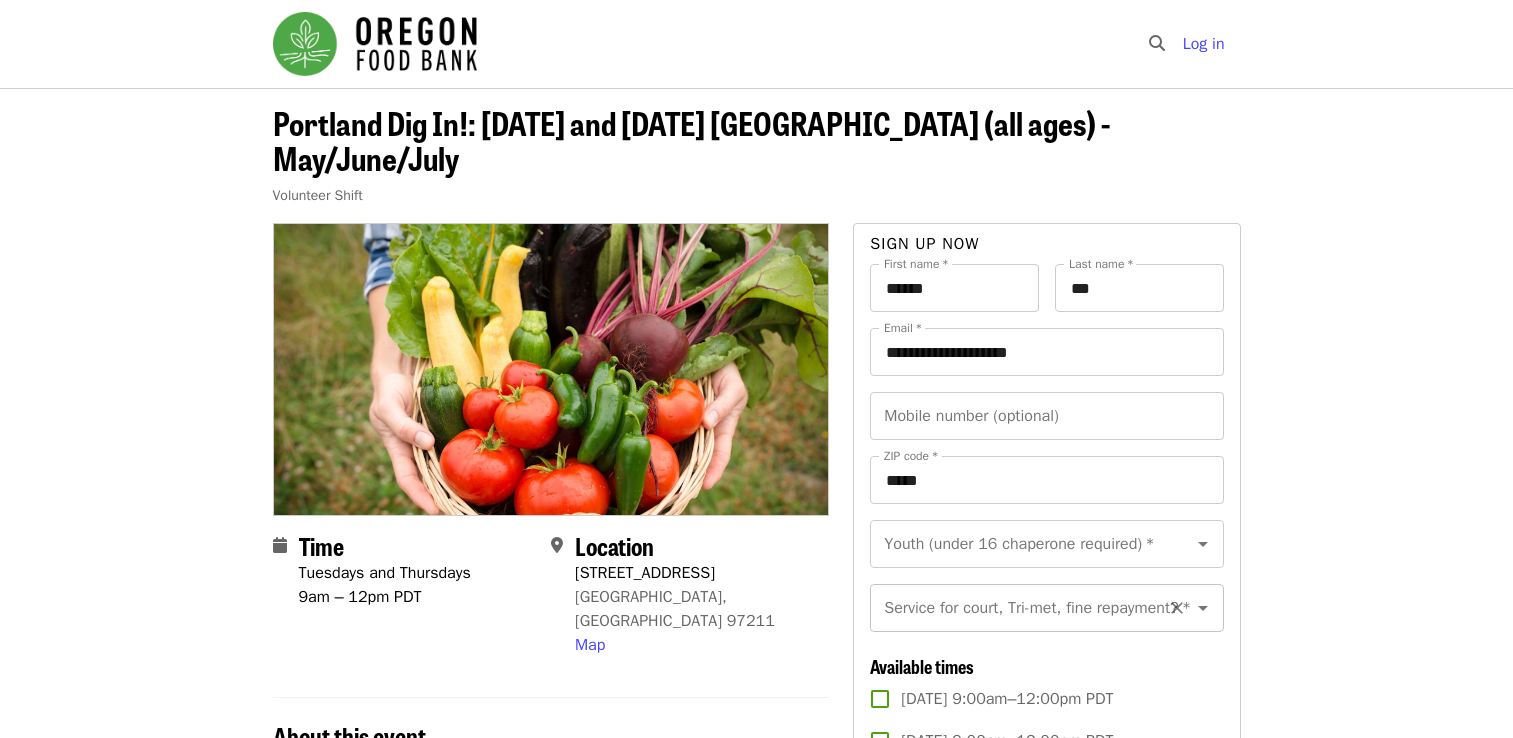 scroll, scrollTop: 300, scrollLeft: 0, axis: vertical 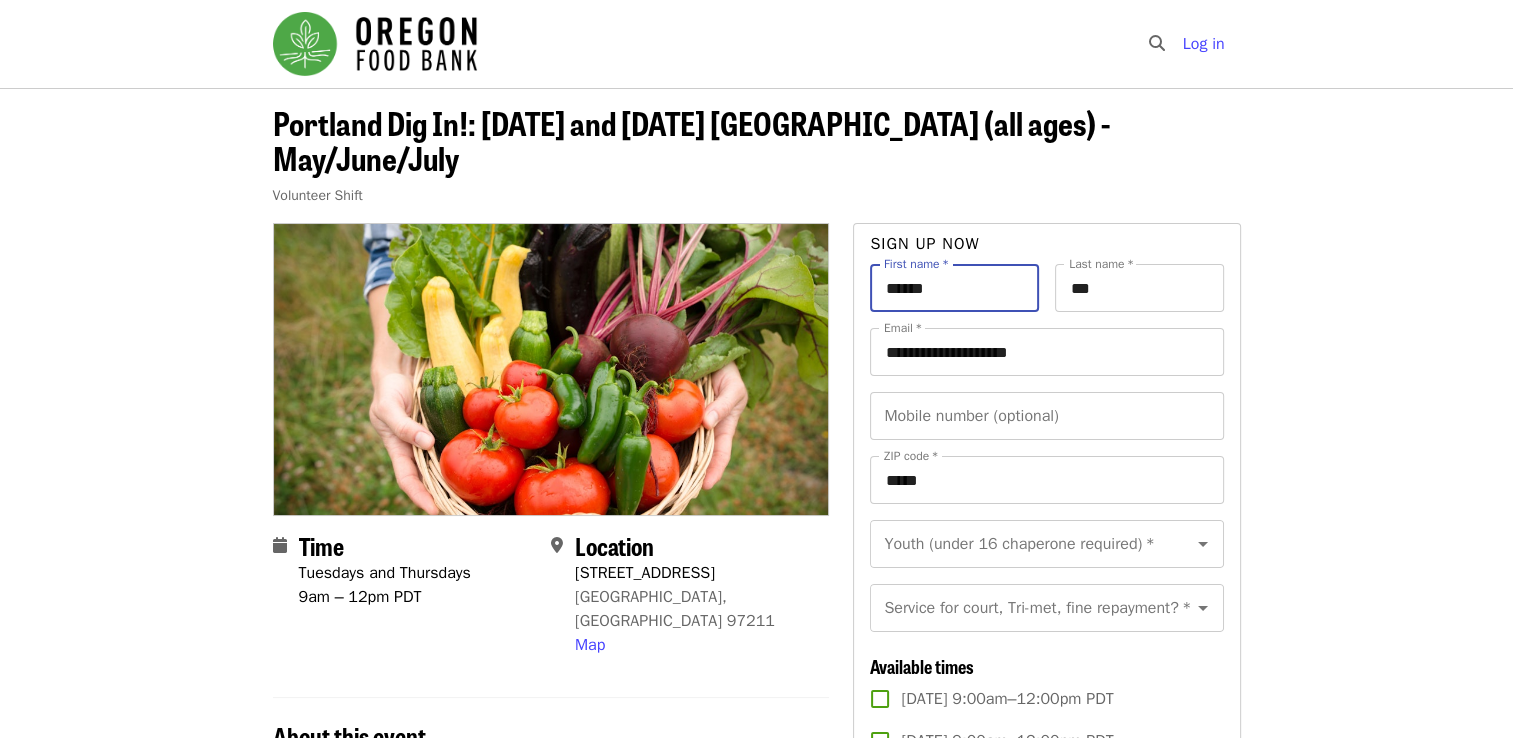 drag, startPoint x: 979, startPoint y: 289, endPoint x: 804, endPoint y: 269, distance: 176.13914 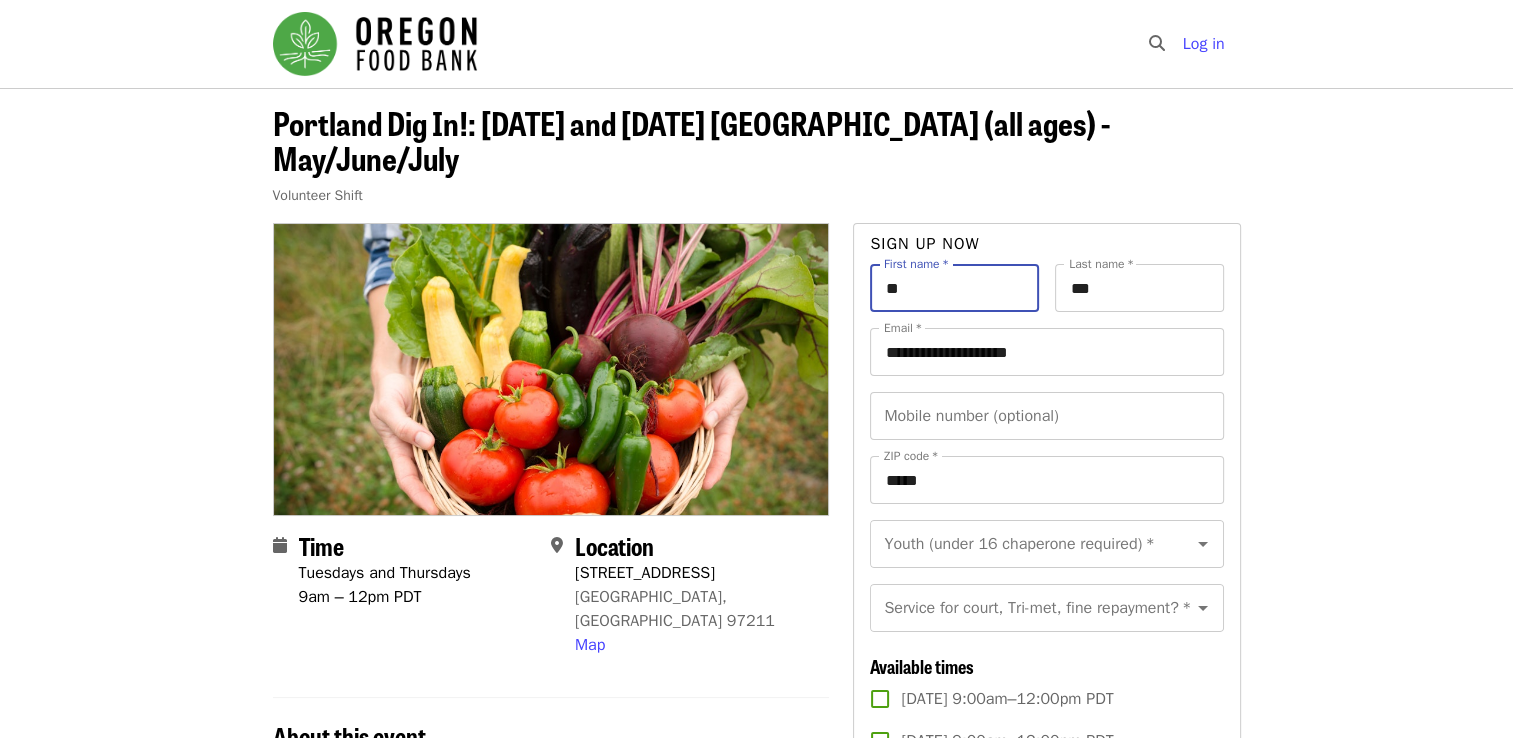 type on "*" 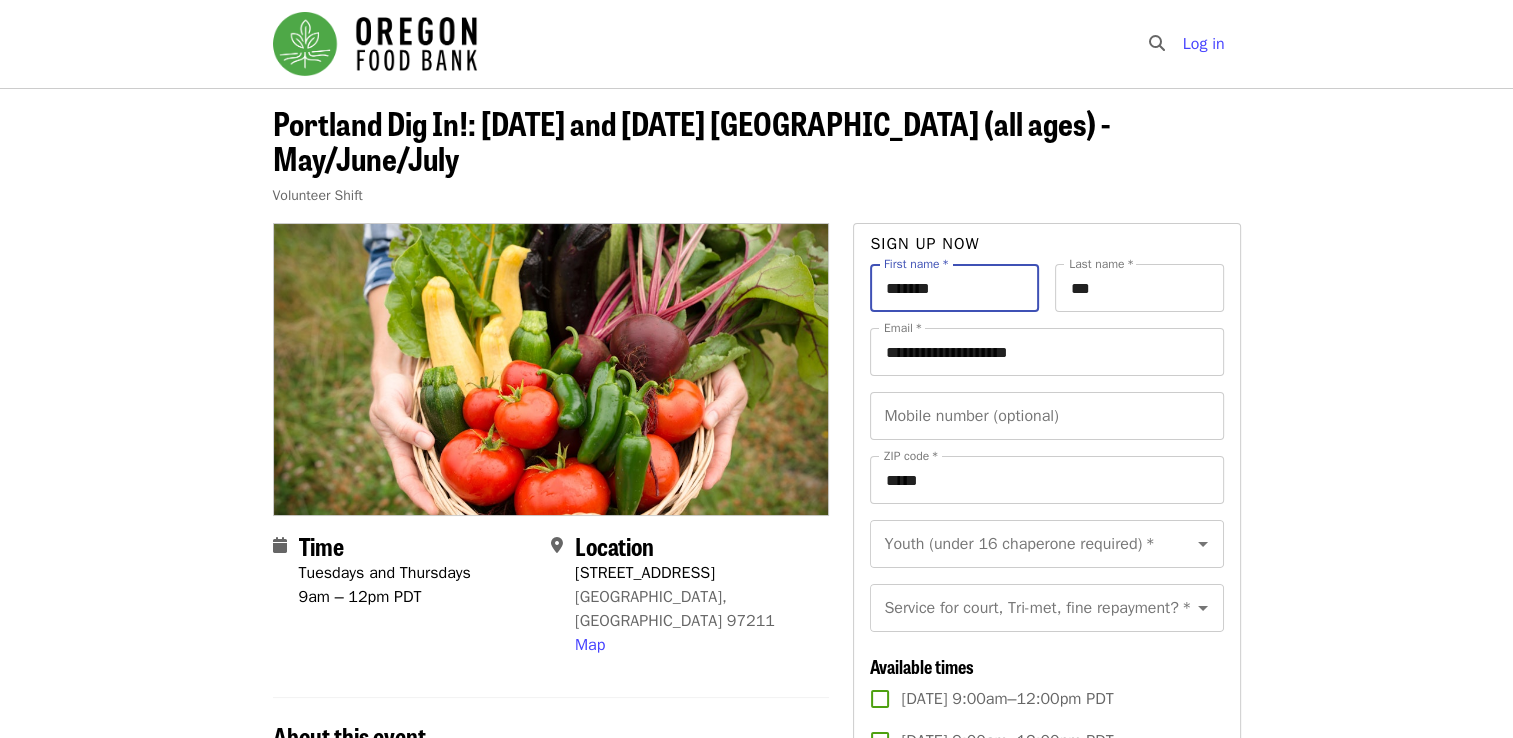 type on "*******" 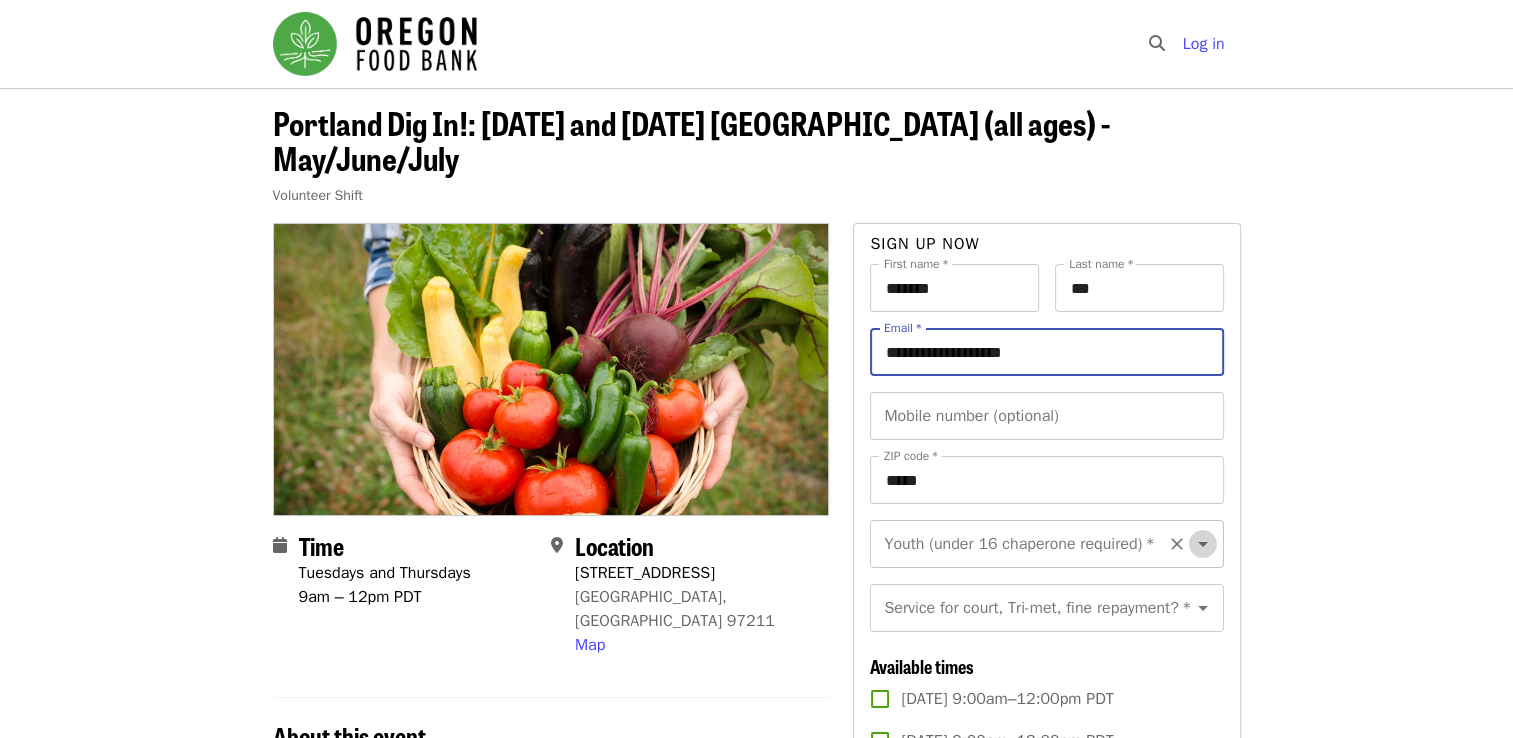 click 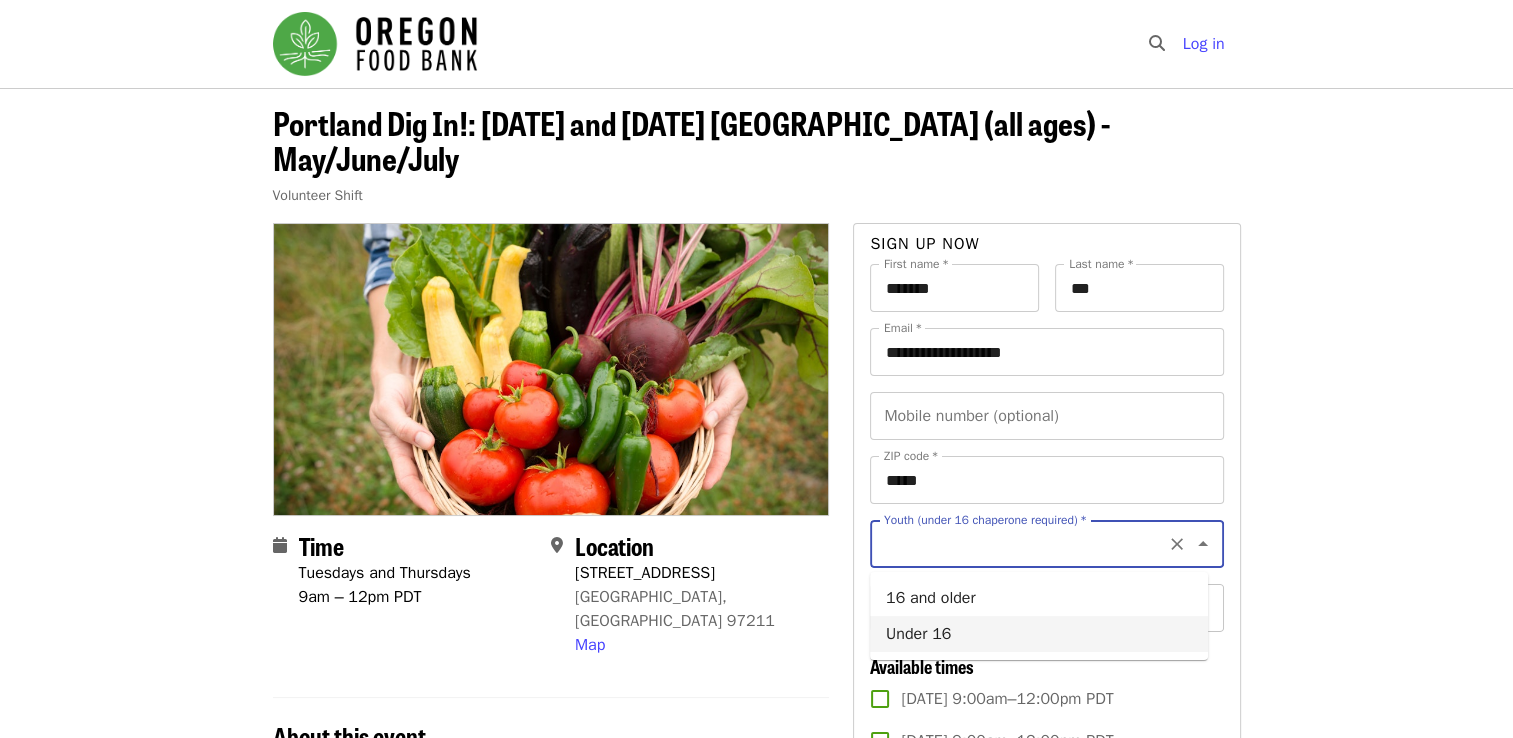 click on "Under 16" at bounding box center (1039, 634) 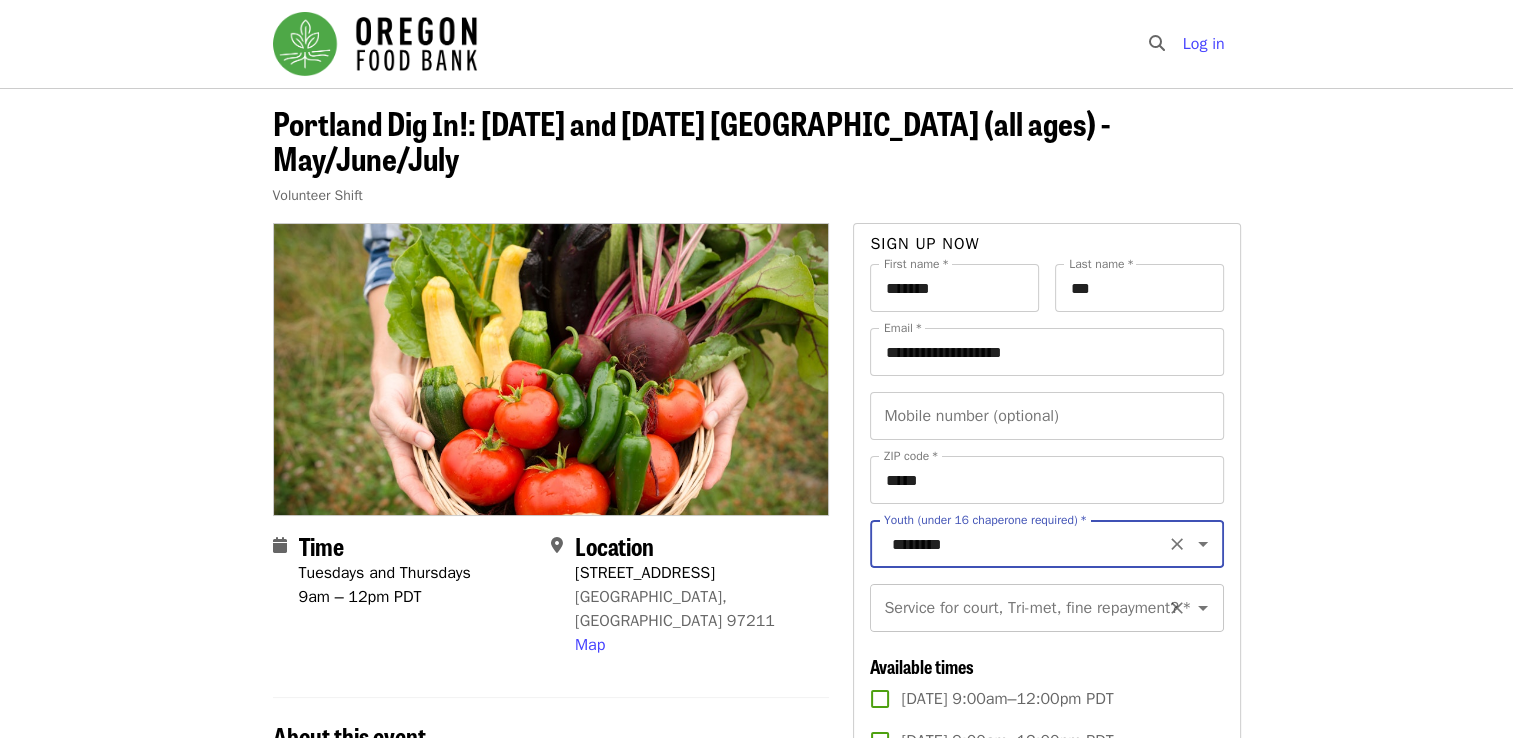 click on "Service for court, Tri-met, fine repayment?   *" at bounding box center (1022, 608) 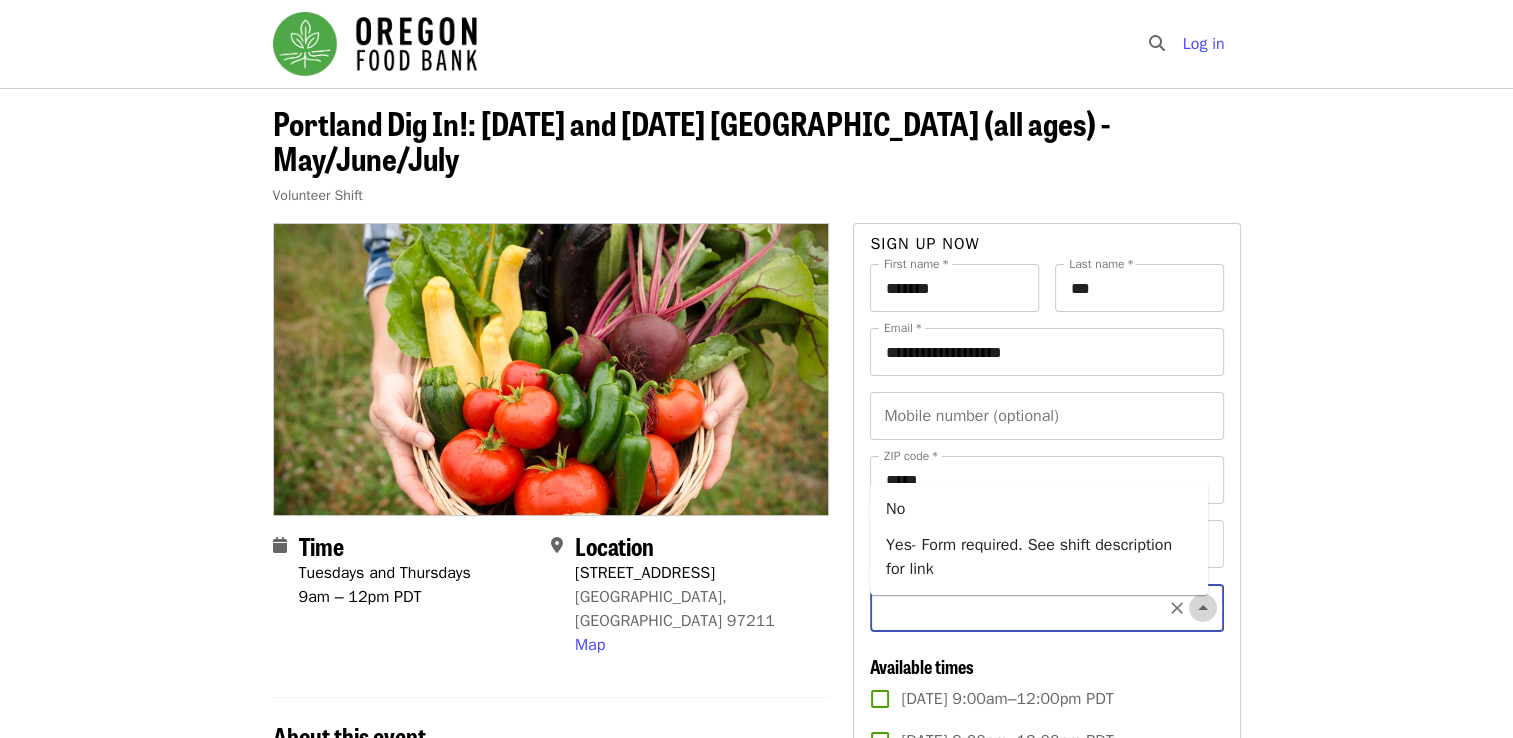 click 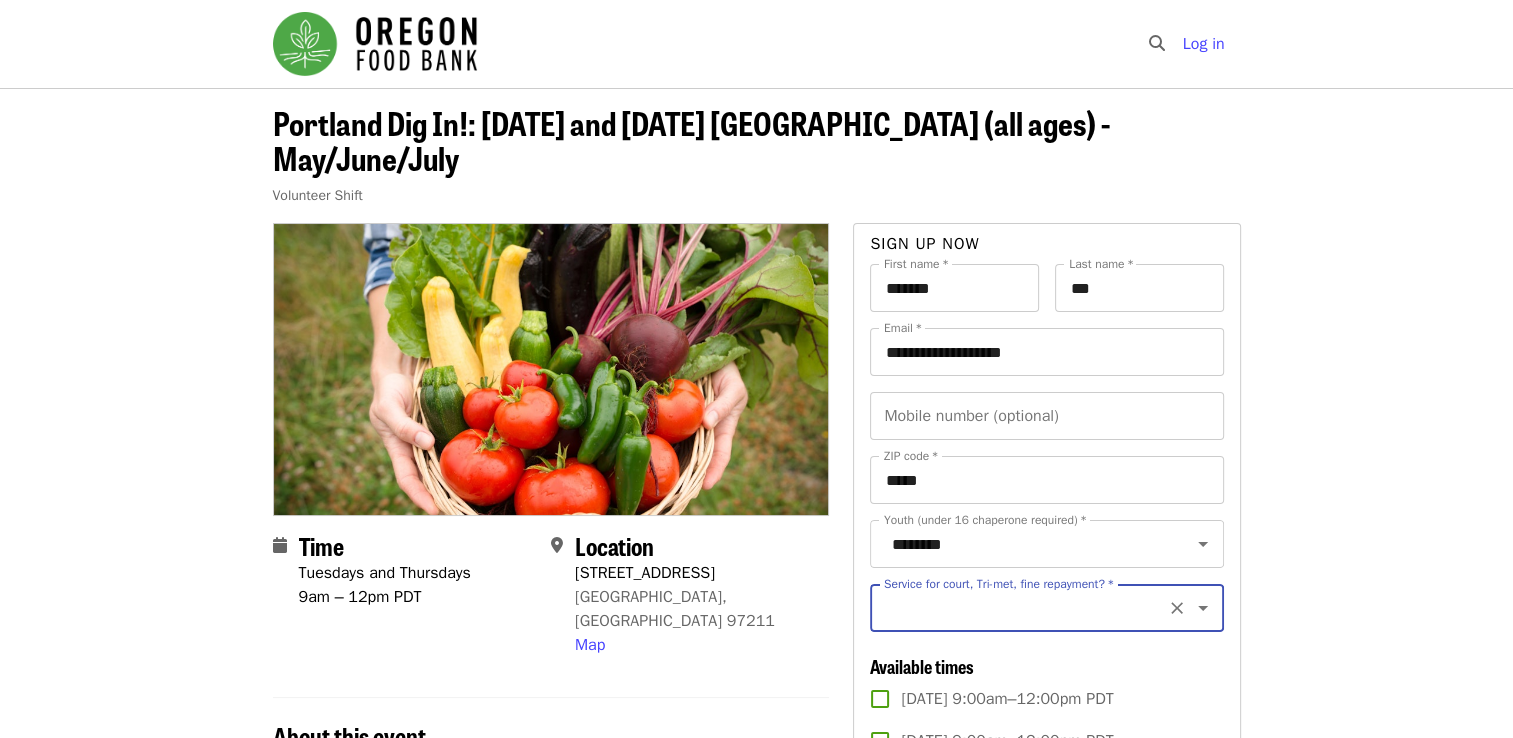 click 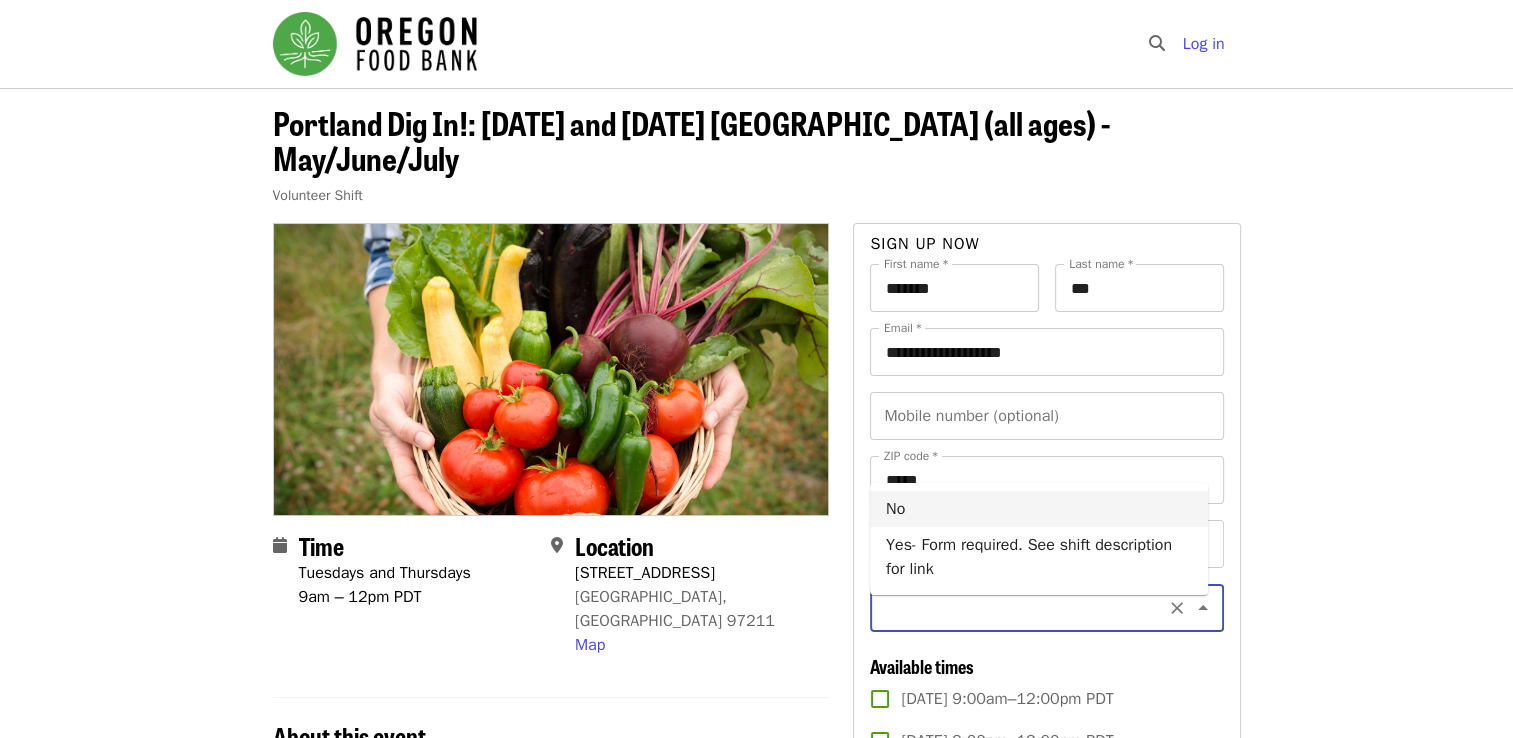 click on "No" at bounding box center [1039, 509] 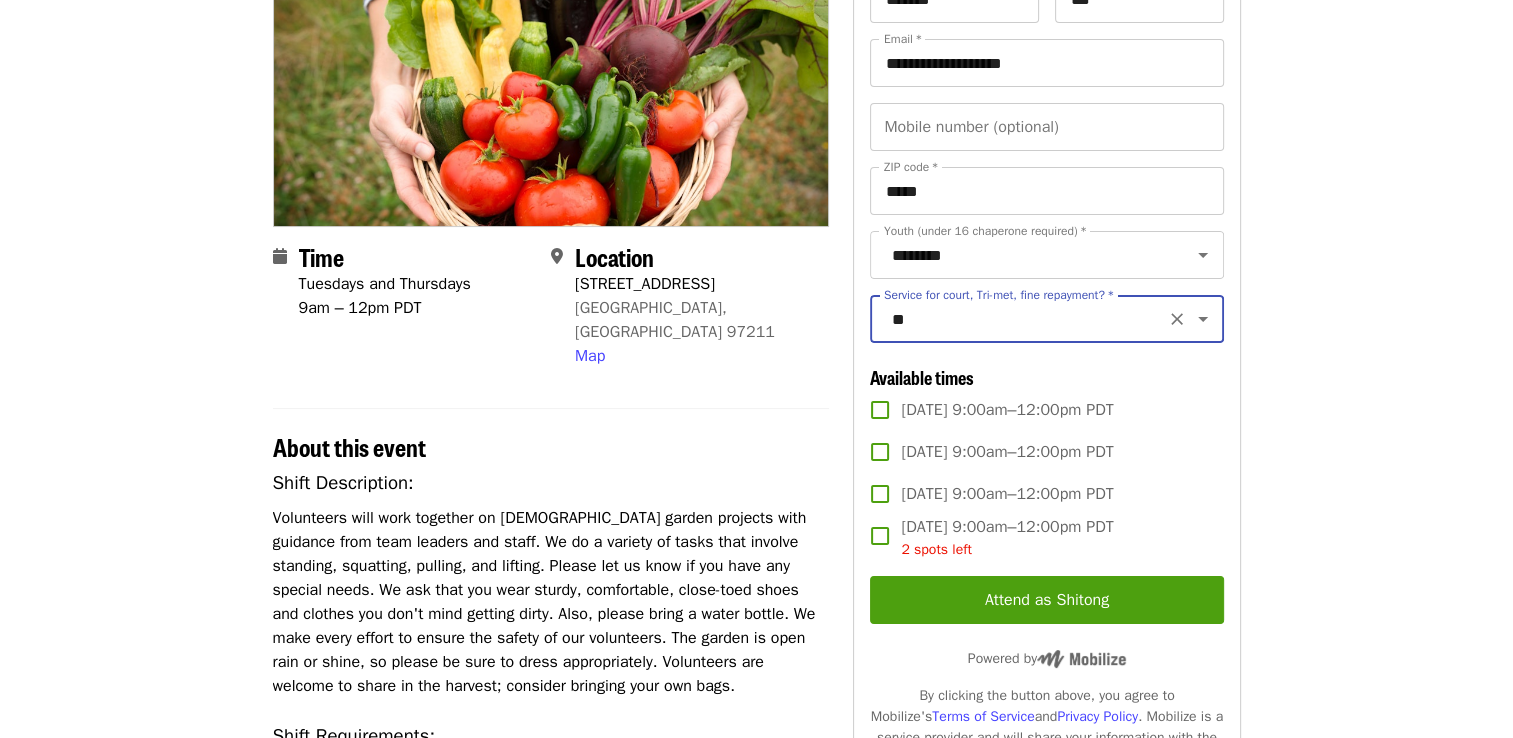 scroll, scrollTop: 300, scrollLeft: 0, axis: vertical 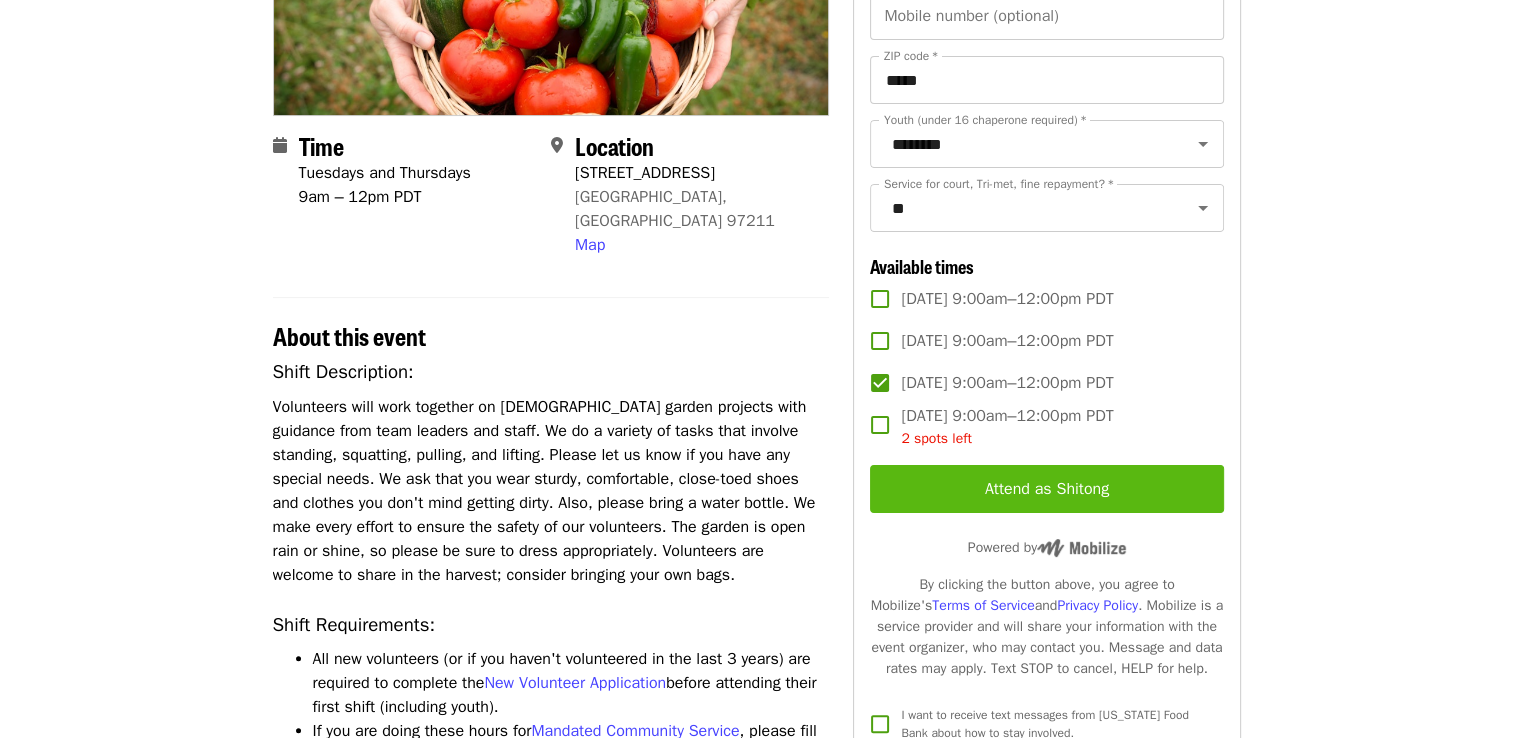 click on "Attend as Shitong" at bounding box center (1046, 489) 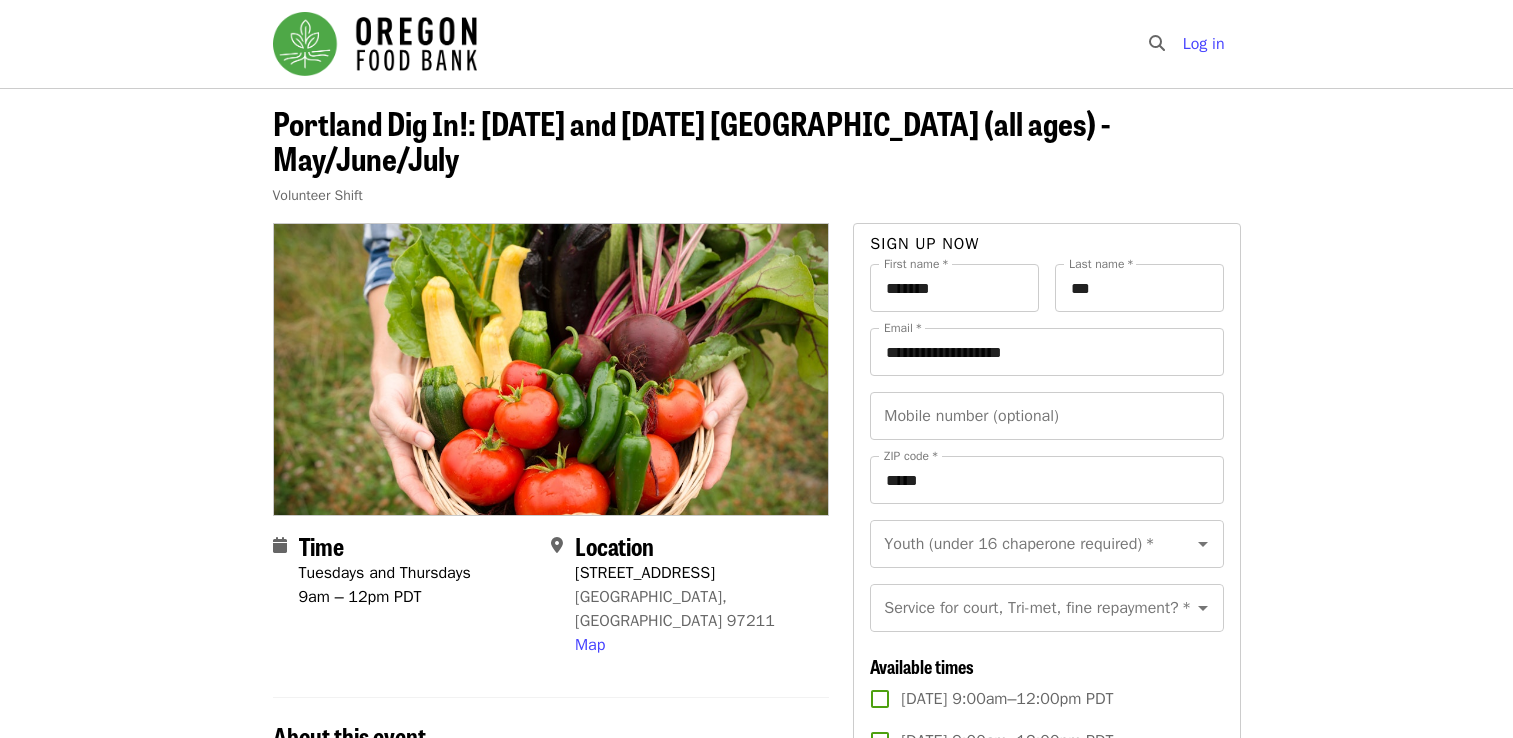 scroll, scrollTop: 400, scrollLeft: 0, axis: vertical 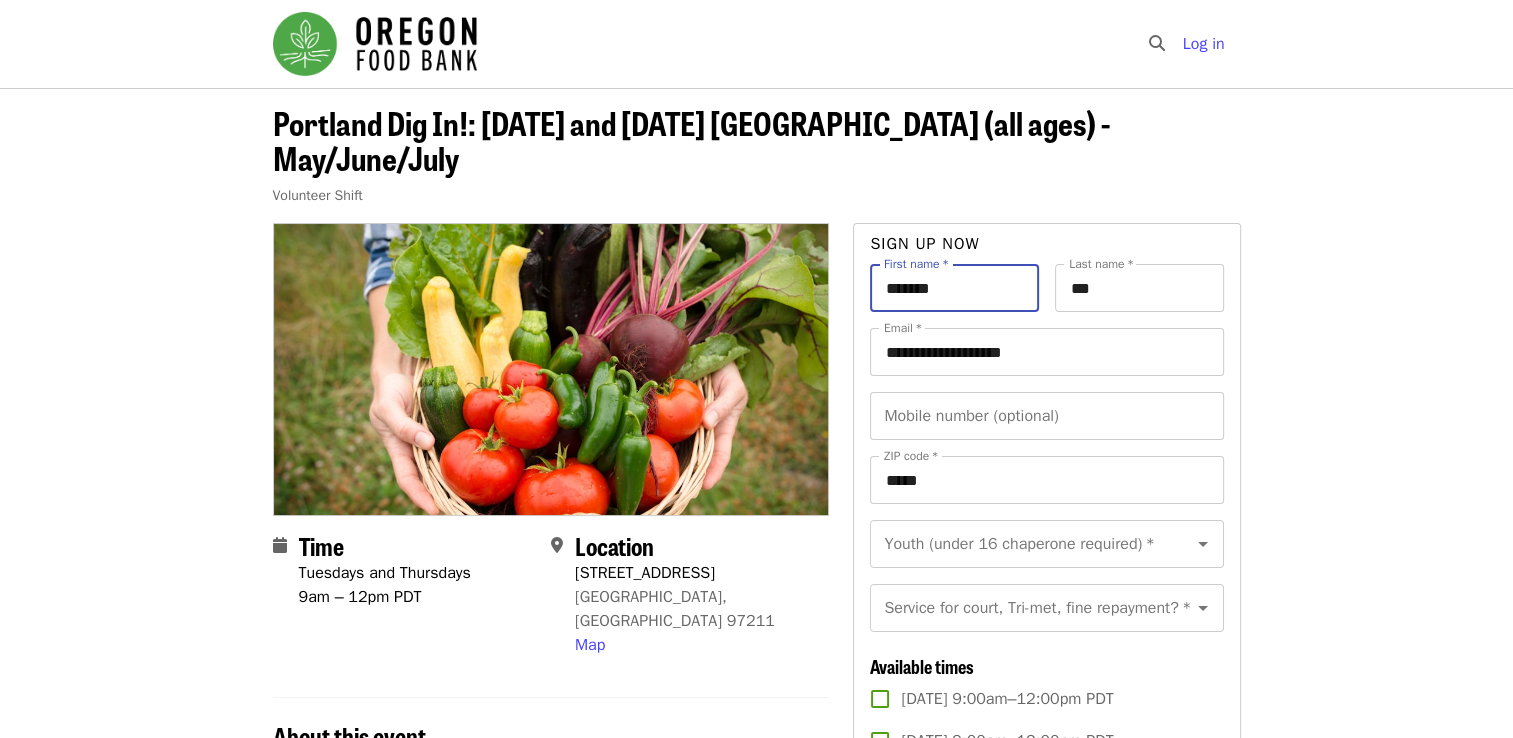 drag, startPoint x: 999, startPoint y: 285, endPoint x: 795, endPoint y: 313, distance: 205.9126 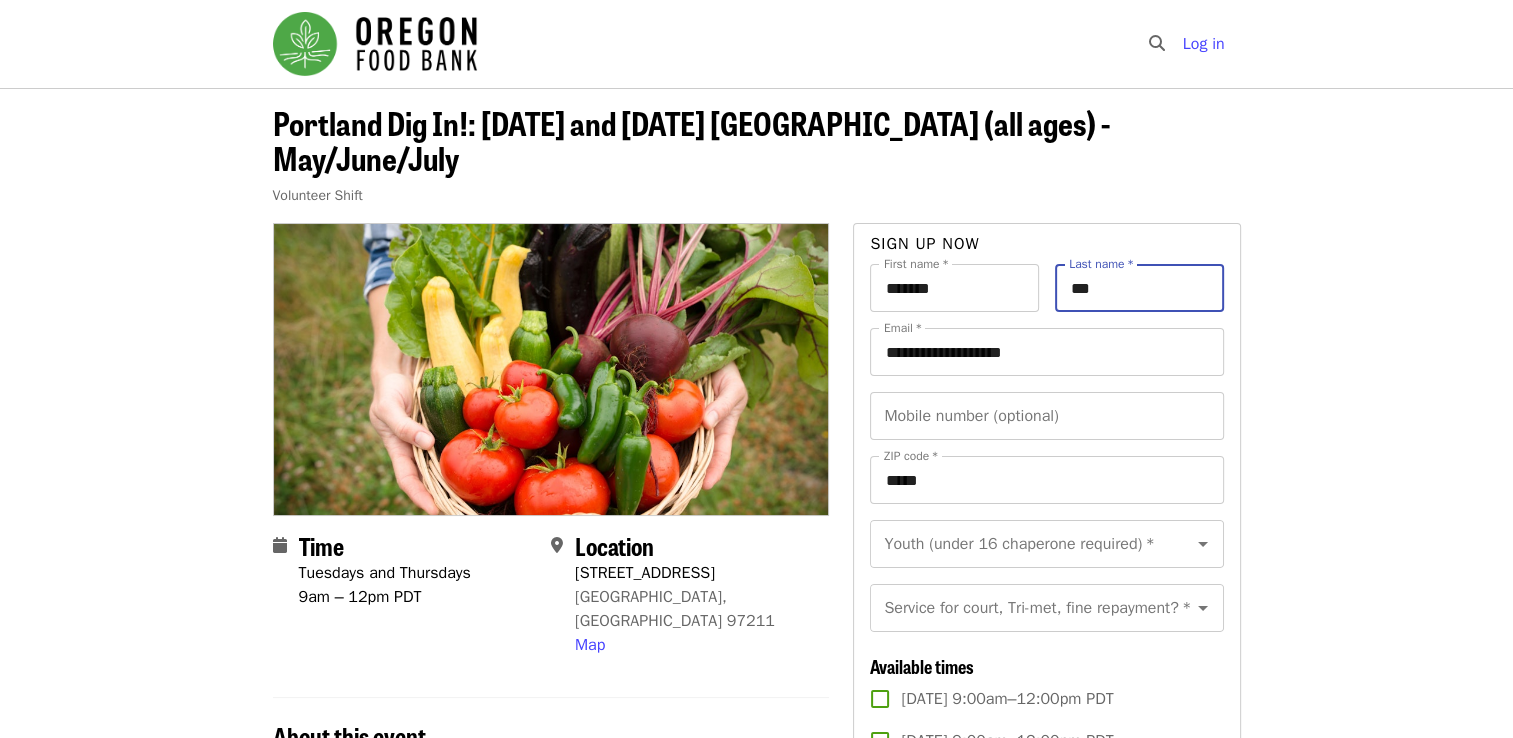 type on "***" 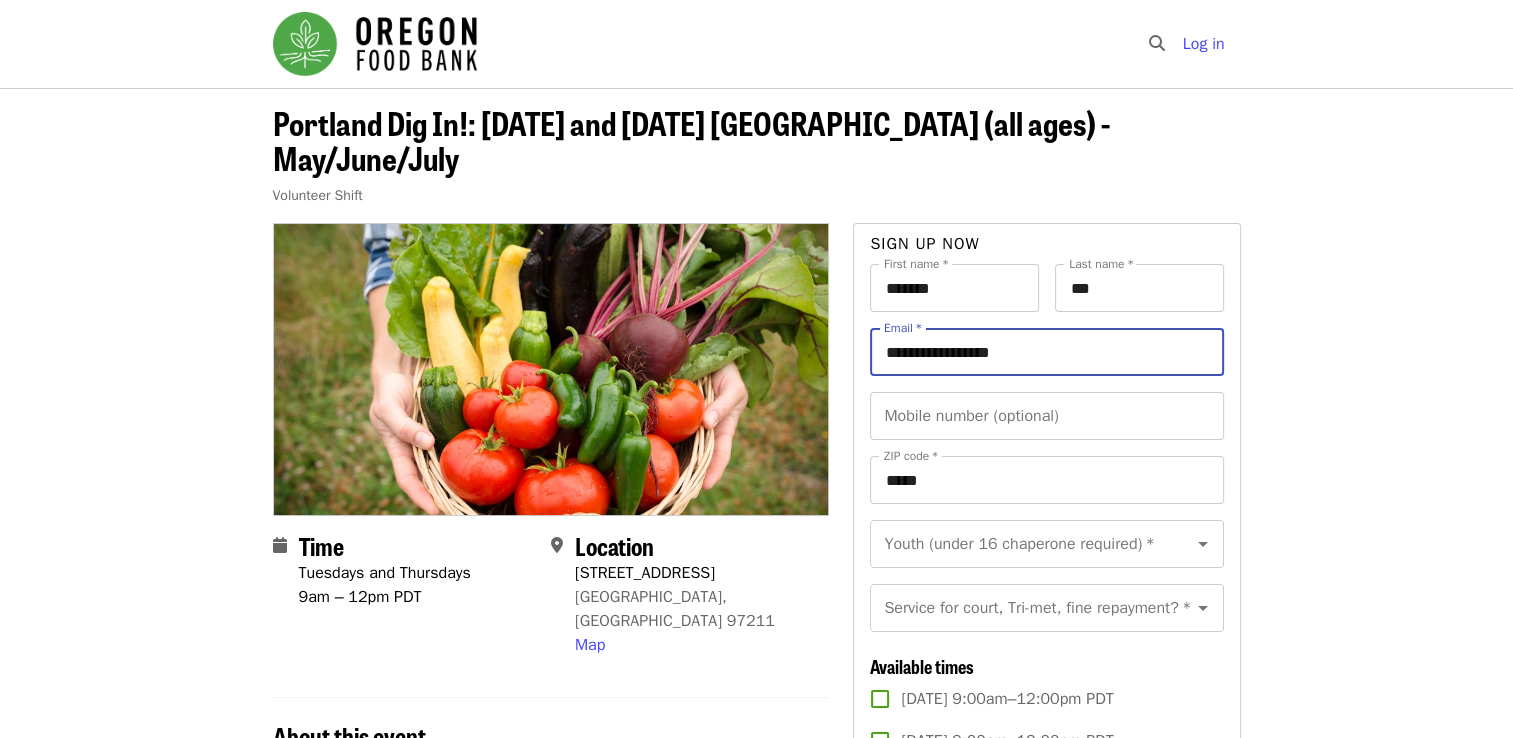type on "**********" 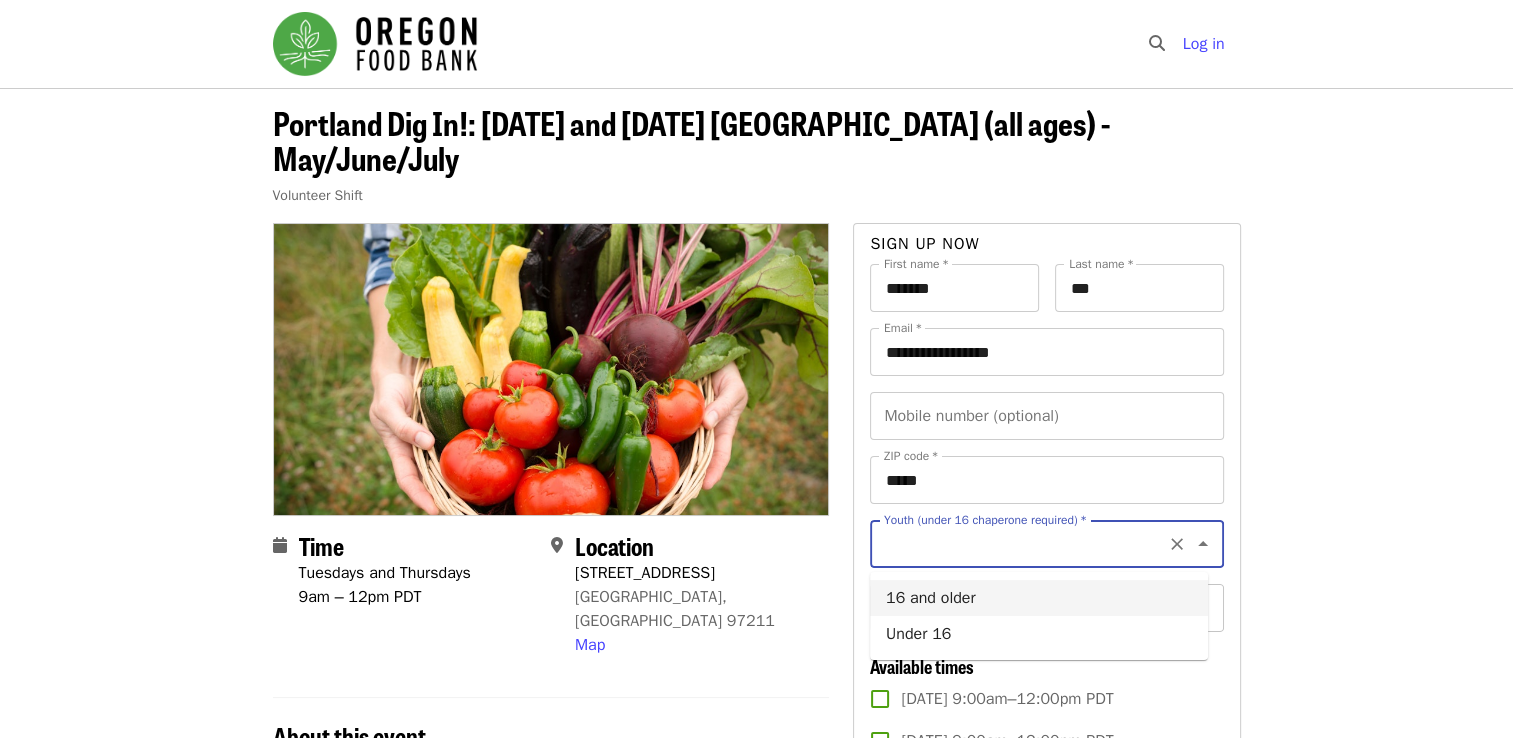 click on "16 and older" at bounding box center [1039, 598] 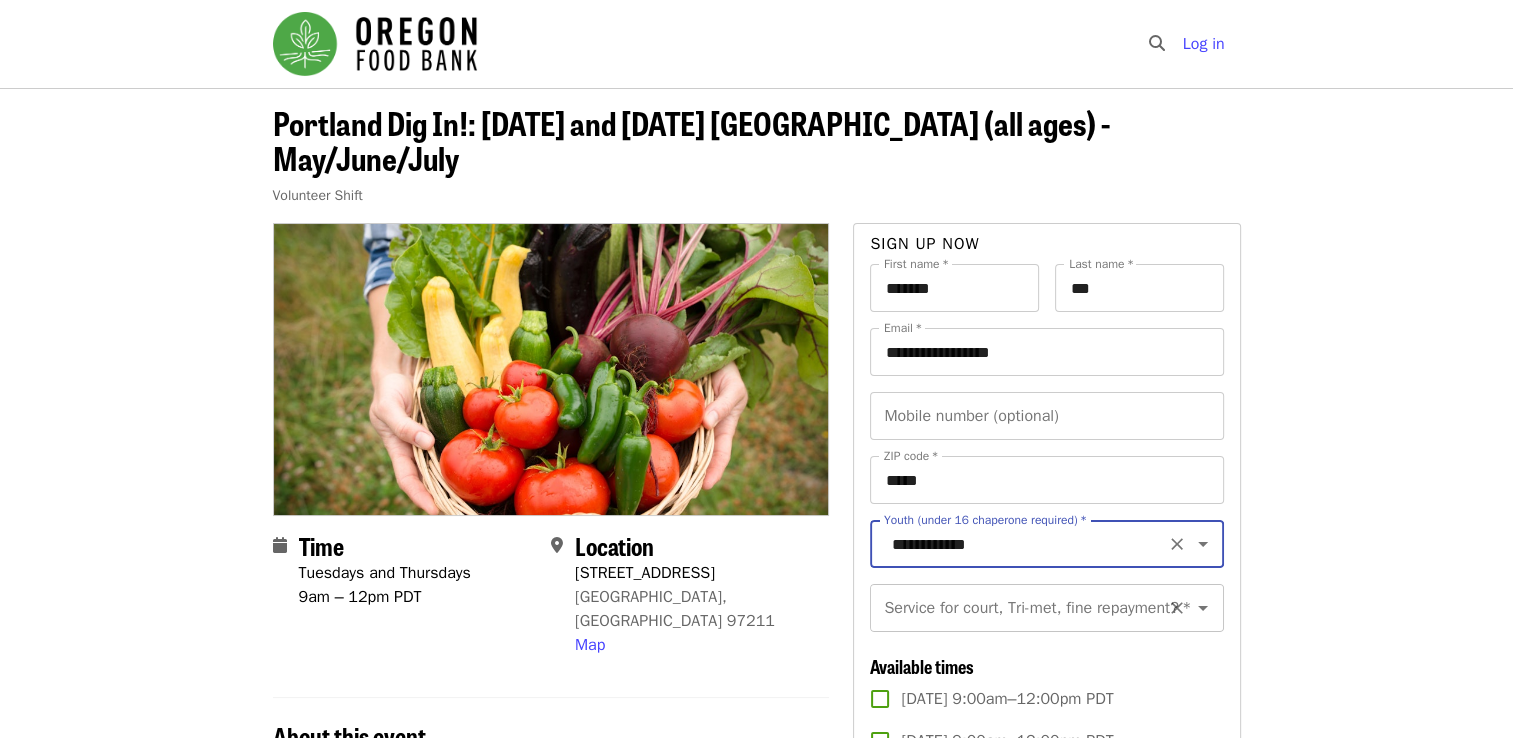 click on "Service for court, Tri-met, fine repayment?   *" at bounding box center [1022, 608] 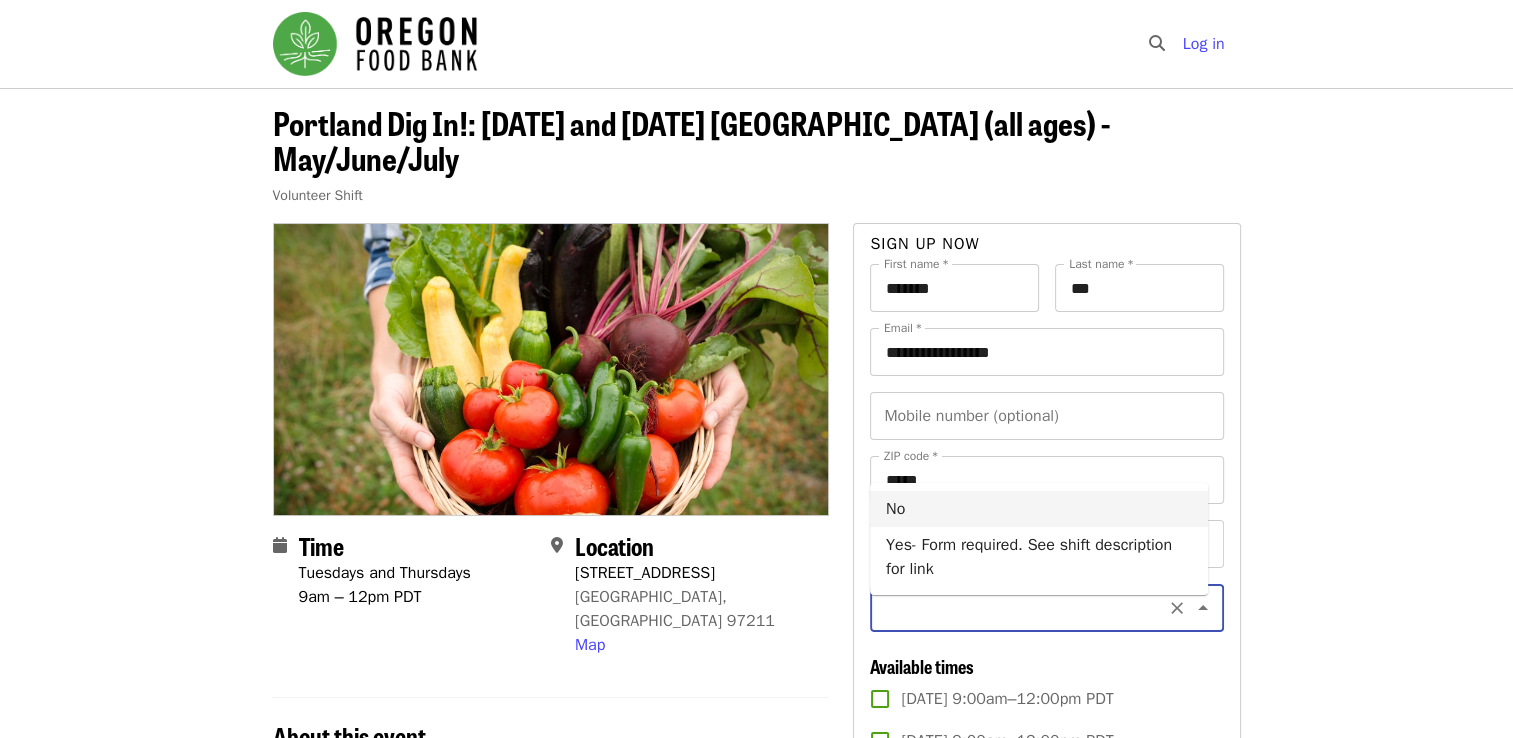 click on "No" at bounding box center (1039, 509) 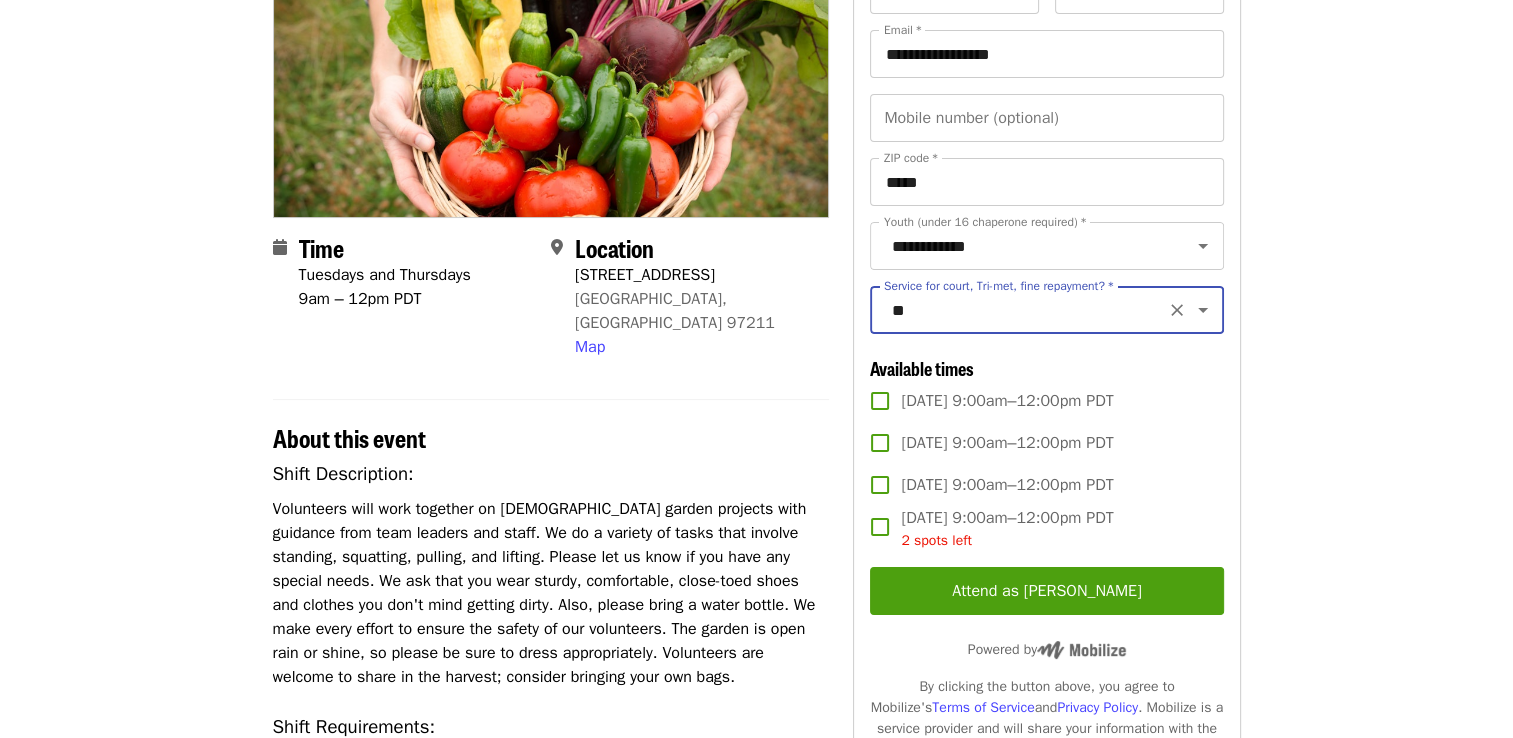 scroll, scrollTop: 300, scrollLeft: 0, axis: vertical 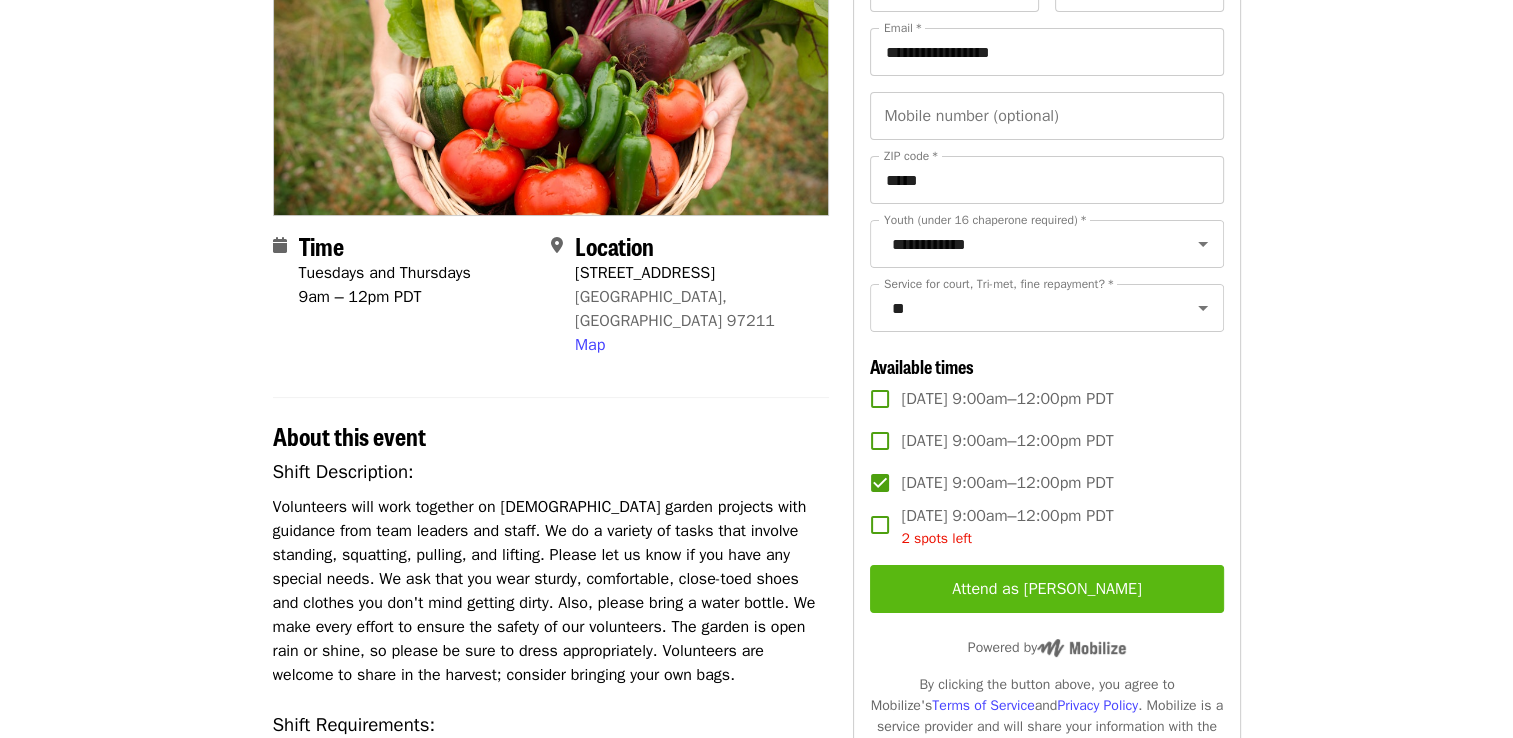 click on "Attend as [PERSON_NAME]" at bounding box center [1046, 589] 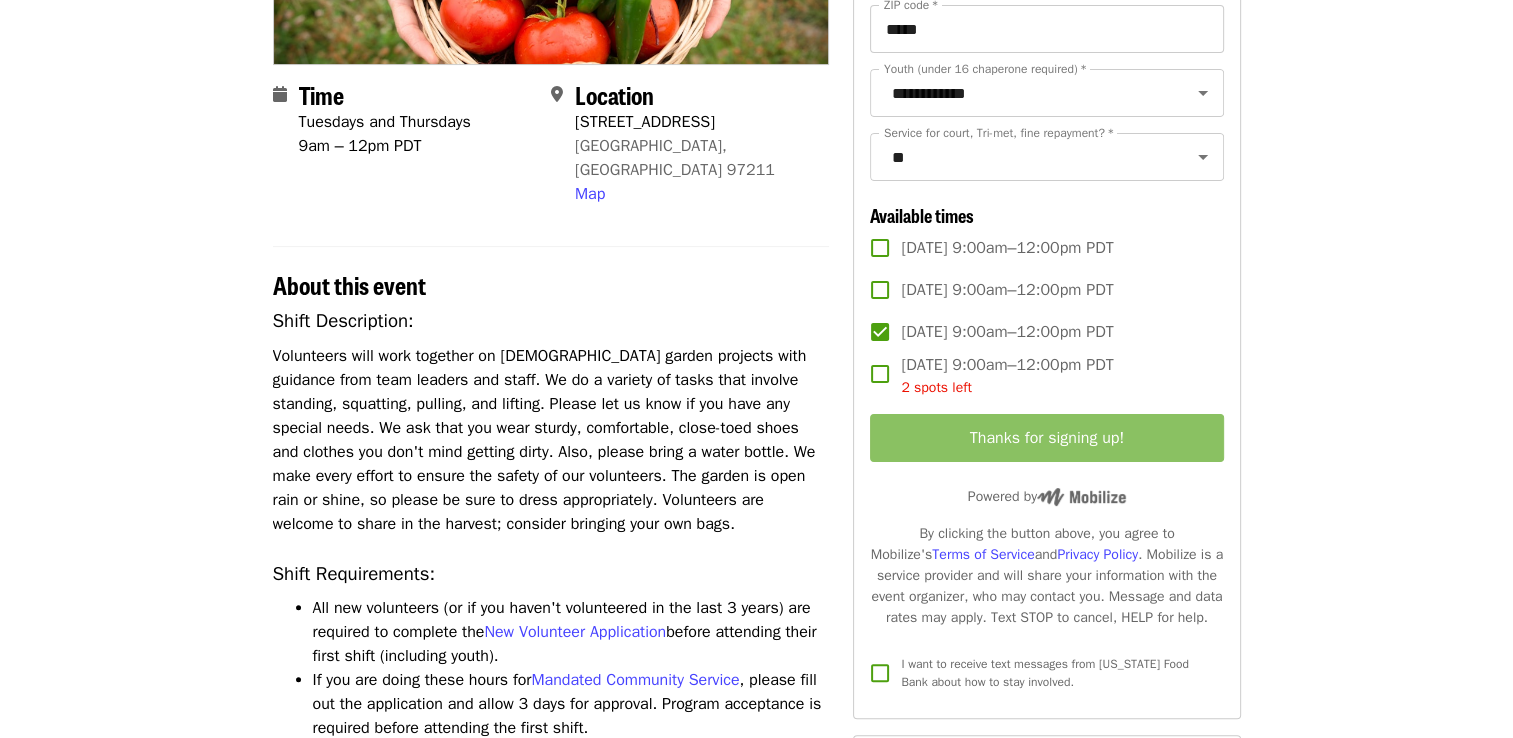 scroll, scrollTop: 100, scrollLeft: 0, axis: vertical 